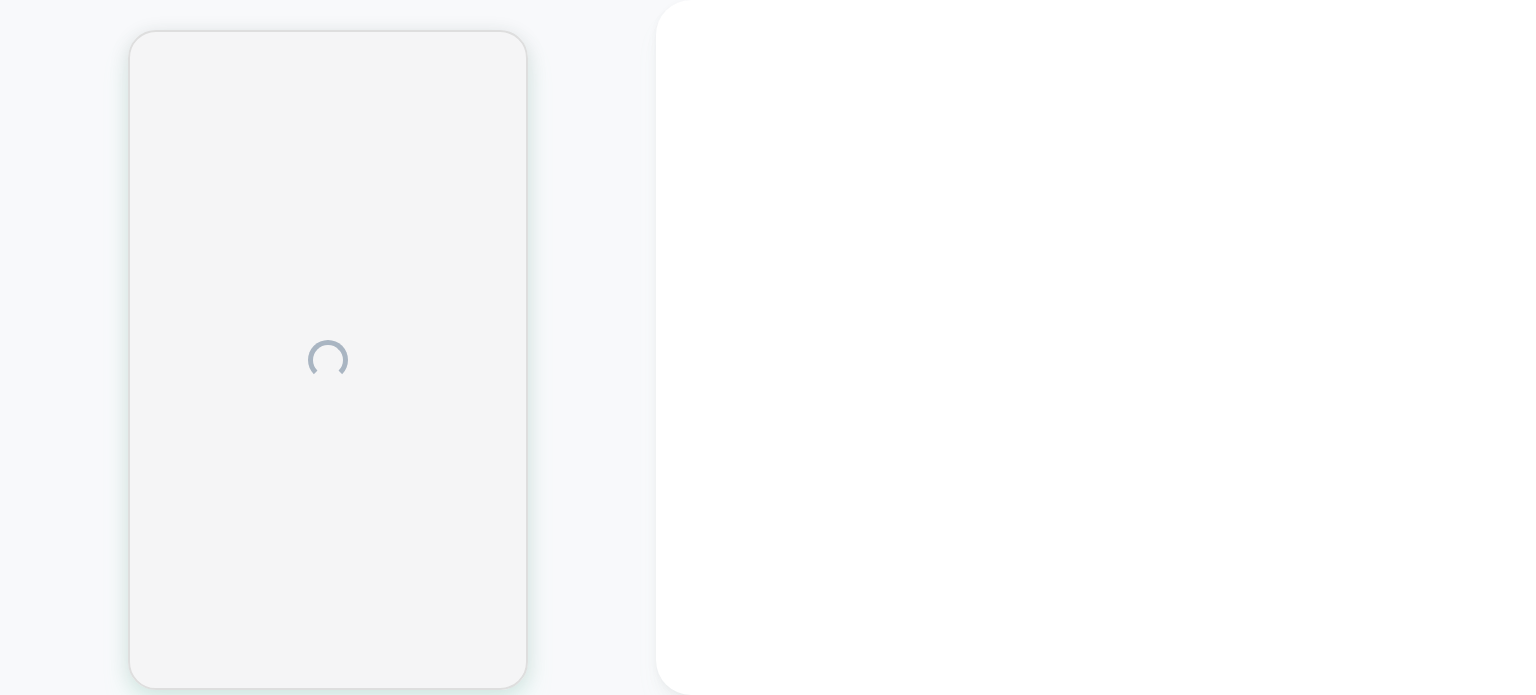 scroll, scrollTop: 0, scrollLeft: 0, axis: both 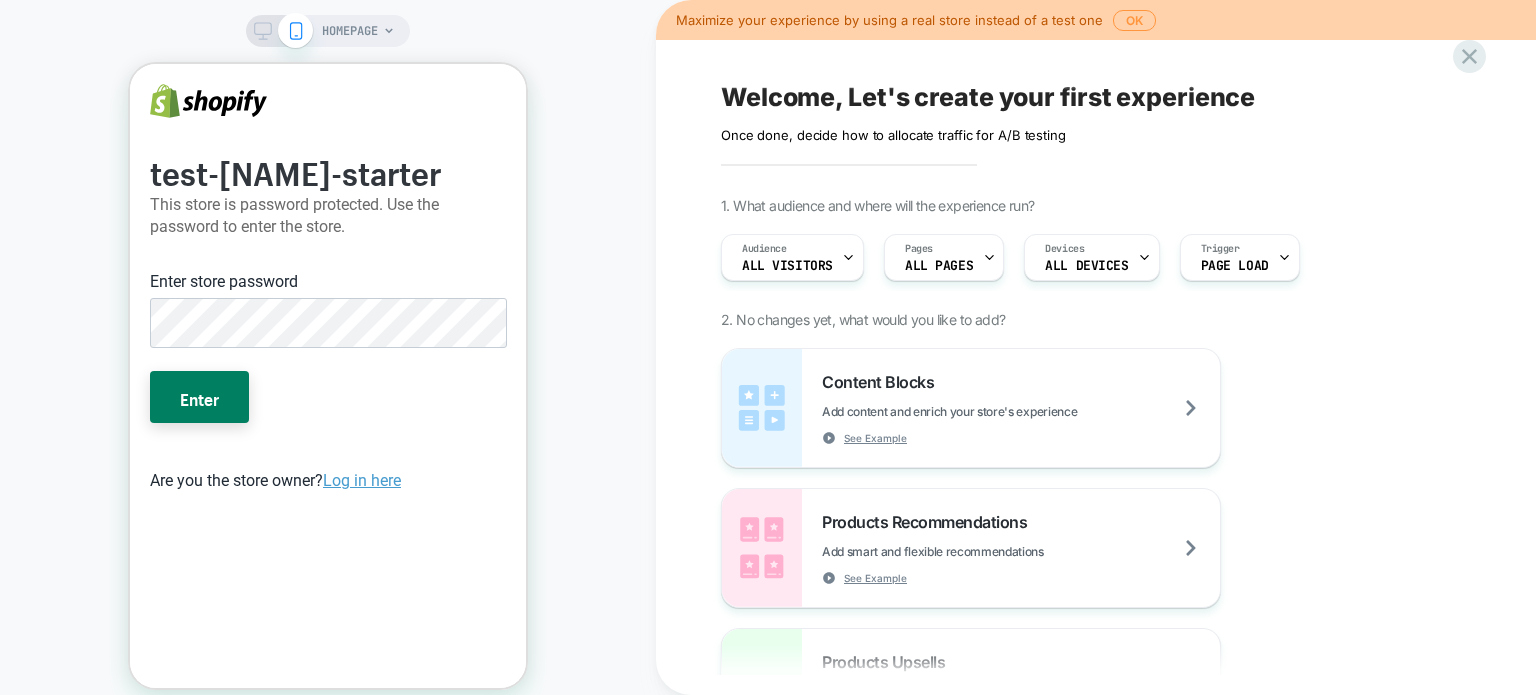 click on "1. What audience and where will the experience run? Audience All Visitors Pages ALL PAGES Devices ALL DEVICES Trigger Page Load 2. No changes yet, what would you like to add? Content Blocks Add content and enrich your store's experience See Example Products Recommendations Add smart and flexible recommendations See Example Products Upsells Add smart and flexible upsells See Example Custom Component Create your own custom componet using html/css/js General Redirect Redirect users to different URLs, compare performance and optimize conversions Theme Test Test and optimize themes To run a price test, you need to start from an empty experience, have Shopify Plus membership and be on eligible Visually plan Price Test Request a pricing test by either manually selecting products or creating a matching rule to increase or decrease prices Fake Click Add powerful scenarios  by recording and automating your interactions See Example Global CSS Add a global css file Global Javascript Add a global javascript file New Pages" at bounding box center [1086, 1093] 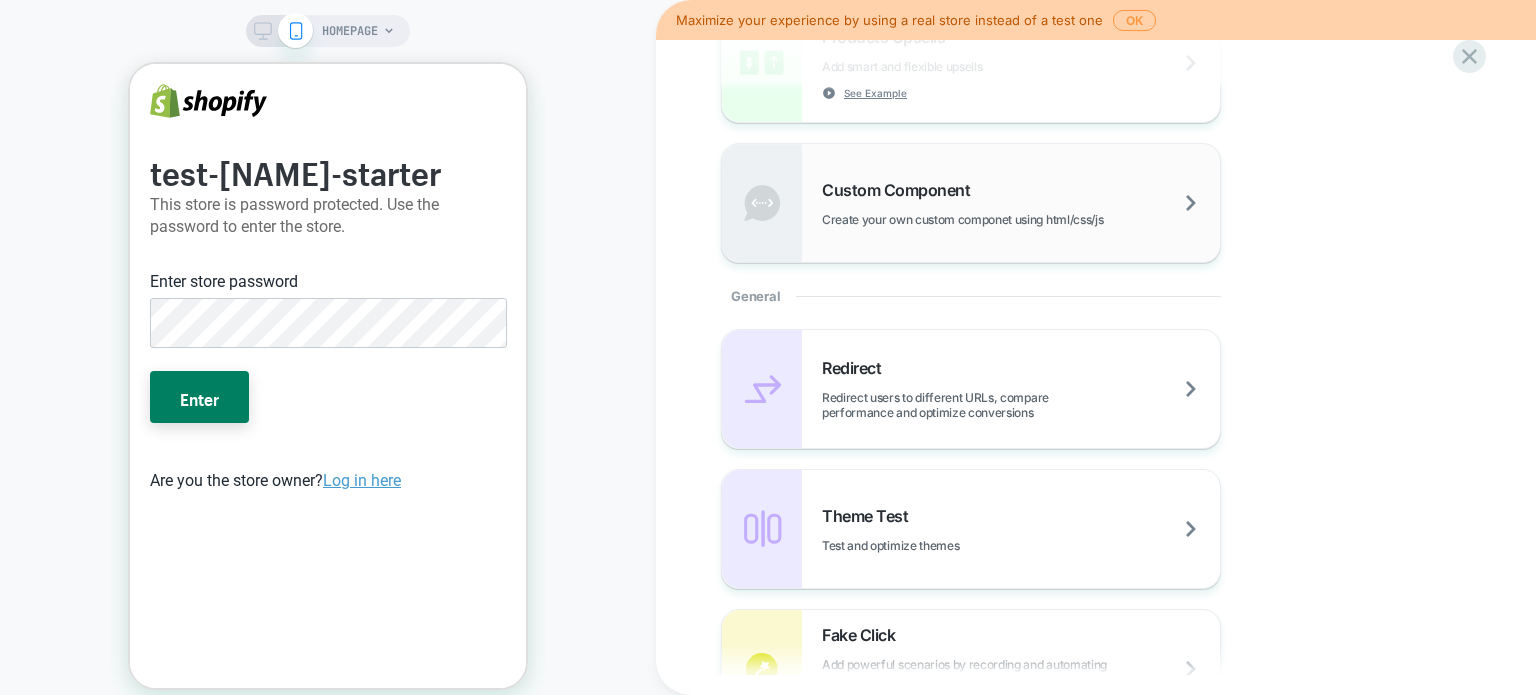 scroll, scrollTop: 700, scrollLeft: 0, axis: vertical 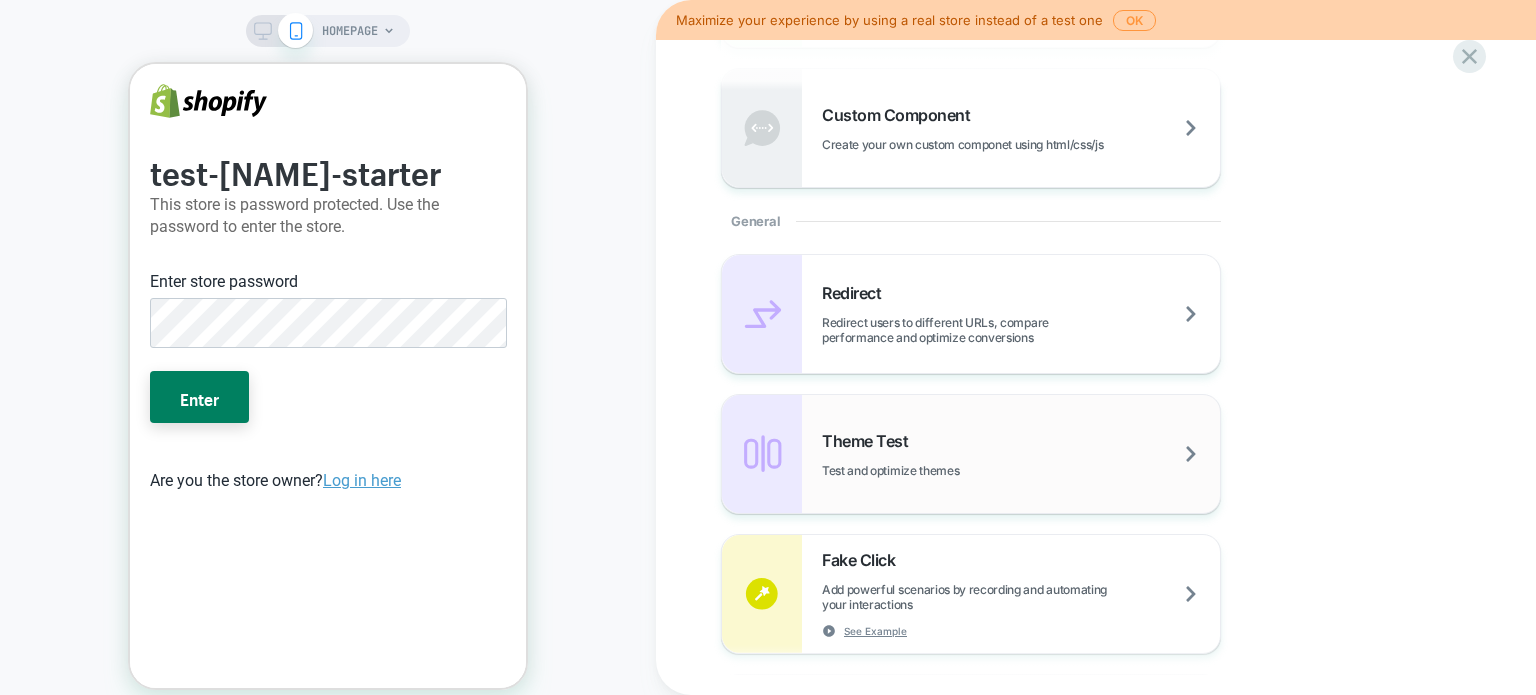 click on "Theme Test Test and optimize themes" at bounding box center (971, 454) 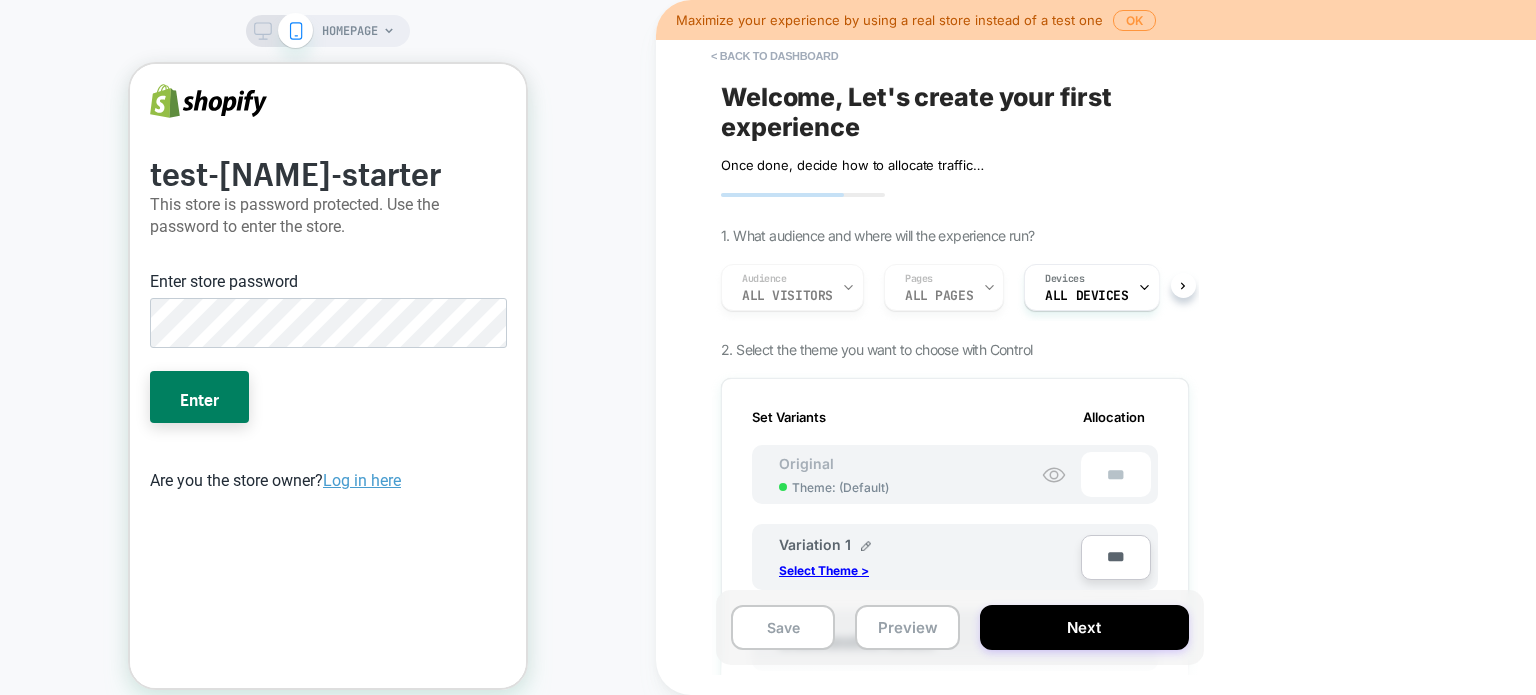 scroll, scrollTop: 0, scrollLeft: 1, axis: horizontal 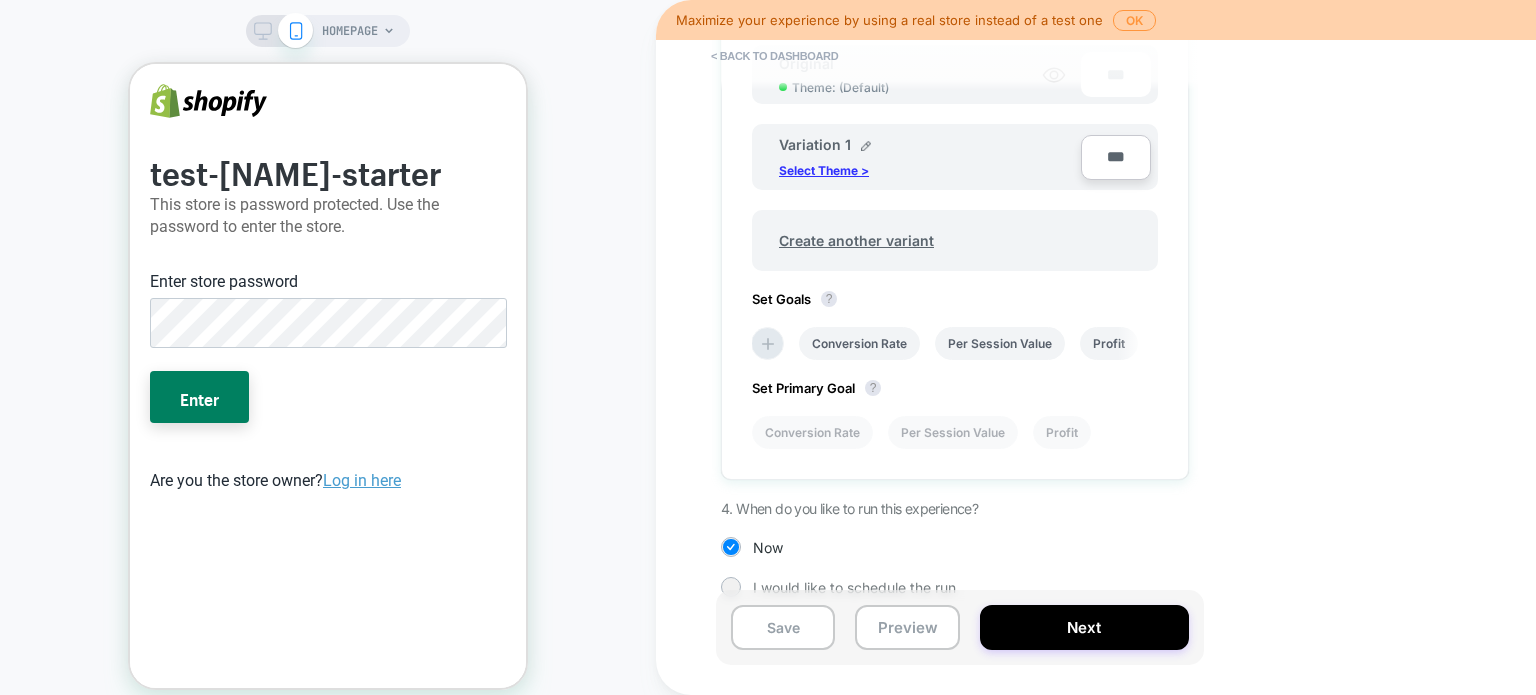click on "Select Theme >" at bounding box center (824, 170) 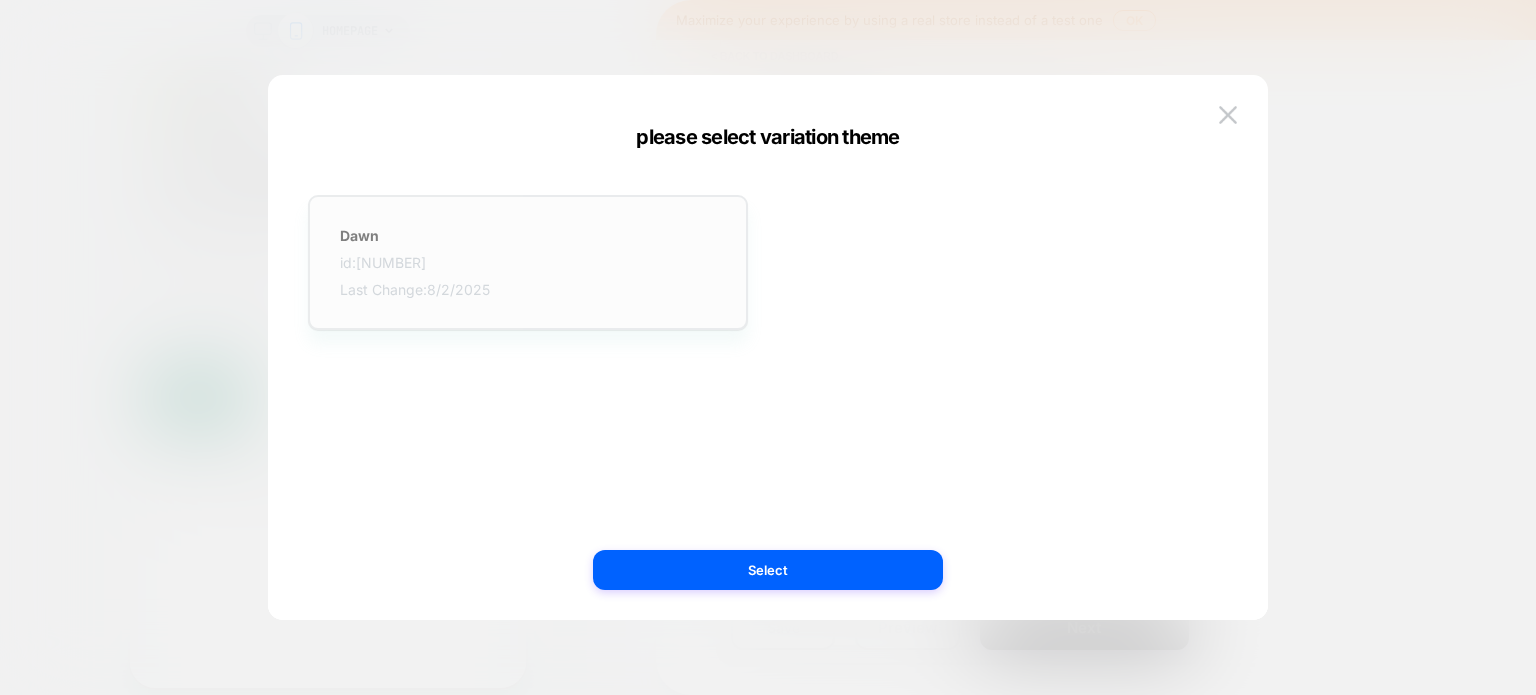 click on "Dawn id:  [NUMBER] Last Change:  8/[DAY]/[YEAR]" at bounding box center (528, 262) 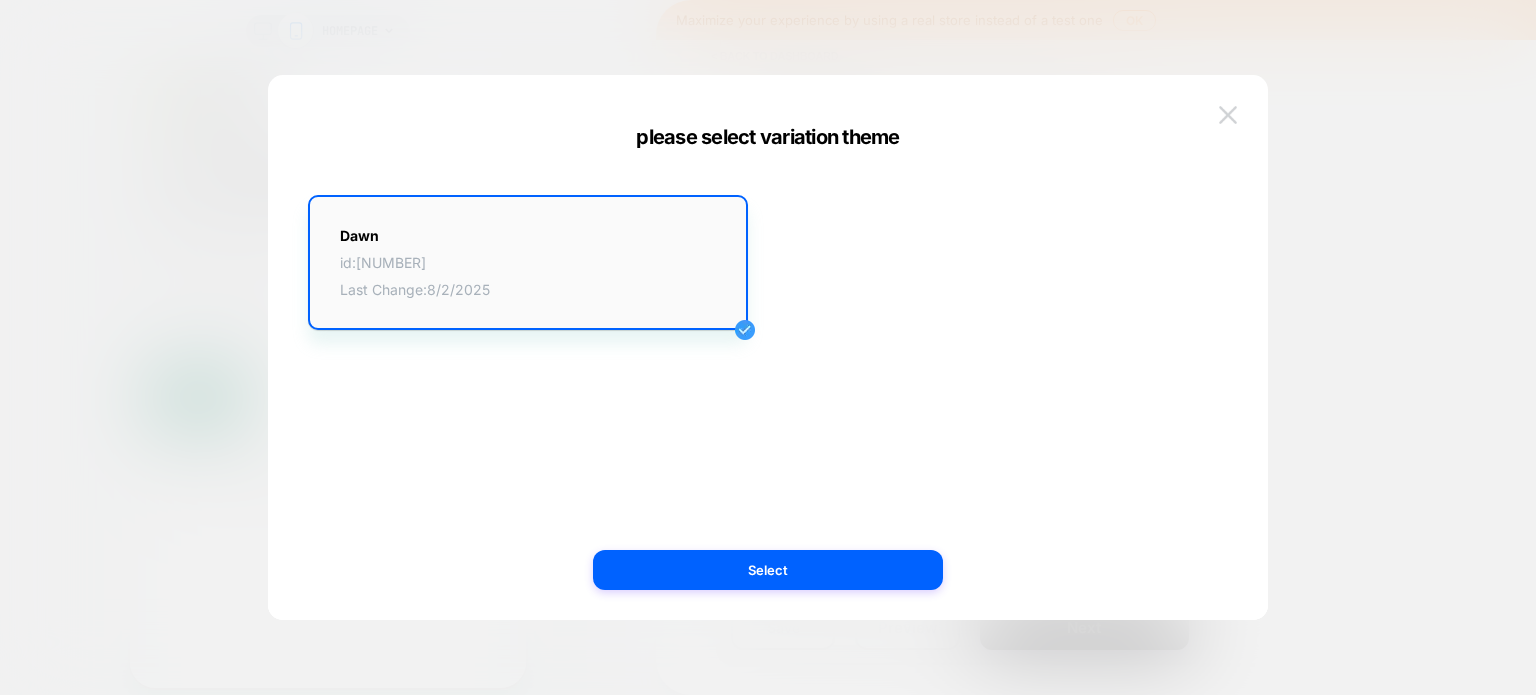 click at bounding box center (1228, 114) 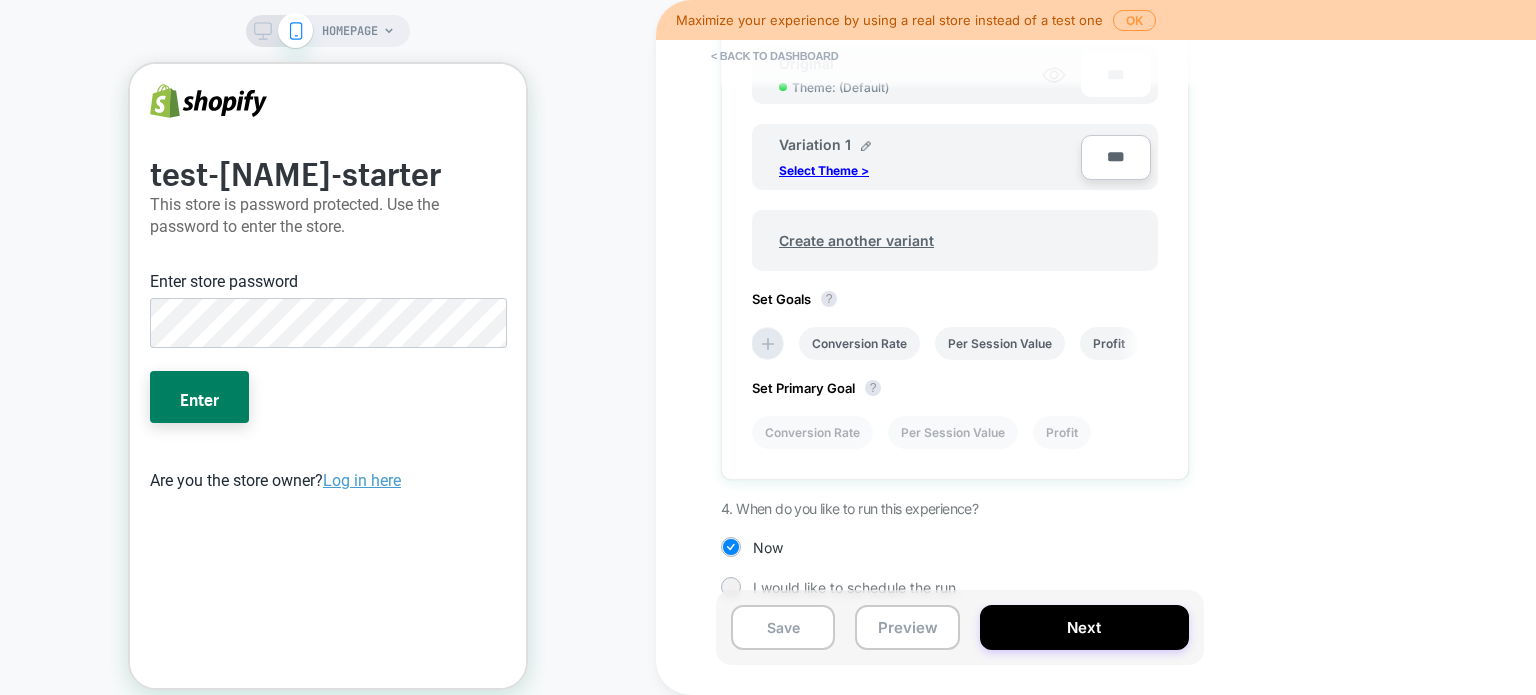 click on "< back to dashboard Welcome, Let's create your first experience Click to edit experience details Once done, decide how to allocate traffic for A/B testing 1. What audience and where will the experience run? Audience All Visitors Pages ALL PAGES Devices ALL DEVICES 2. Select the theme you want to choose with Control Set Variants Allocation Original Theme: ( Default ) *** Variation 1 Select Theme > *** Create another variant Set Goals ? Conversion Rate Per Session Value Profit Set Primary Goal ? Conversion Rate Per Session Value Profit 4. When do you like to run this experience? Now I would like to schedule the run Save Preview Next" at bounding box center (1096, 347) 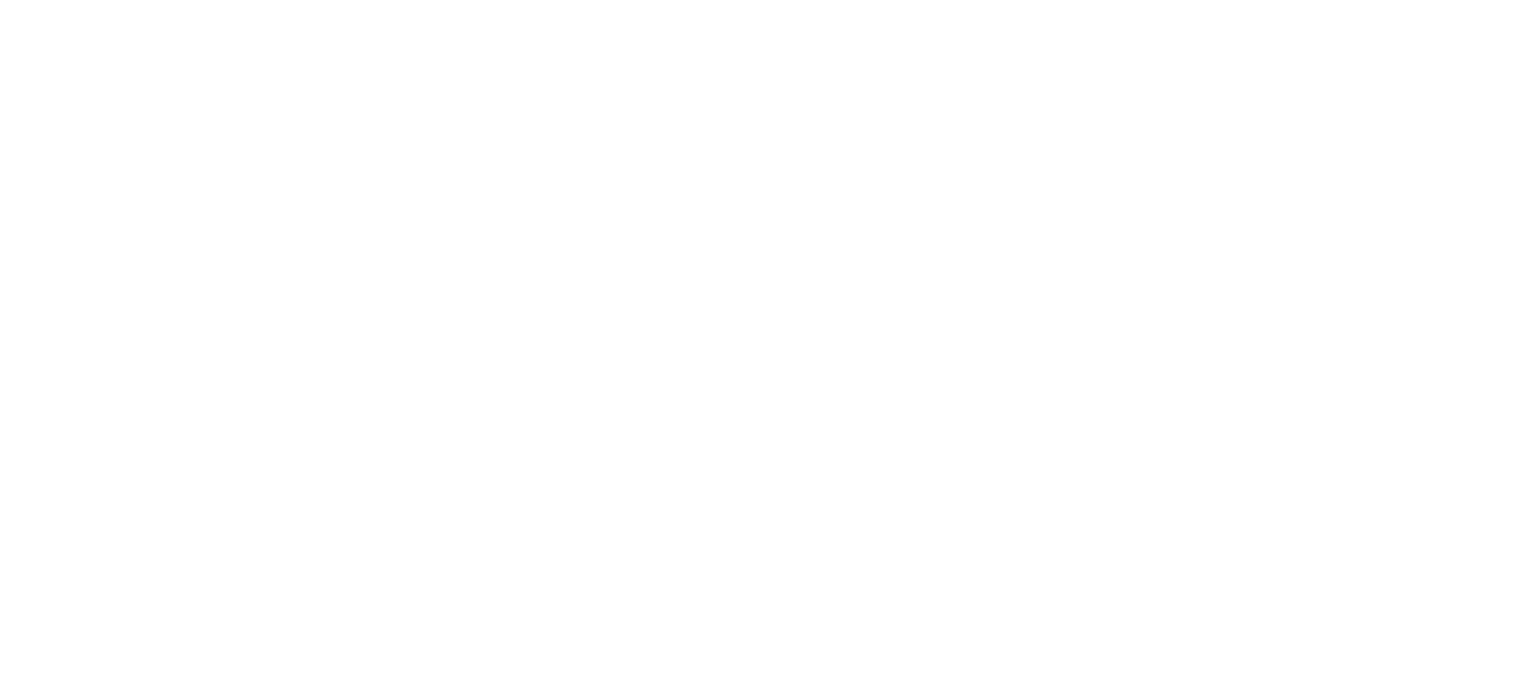 scroll, scrollTop: 0, scrollLeft: 0, axis: both 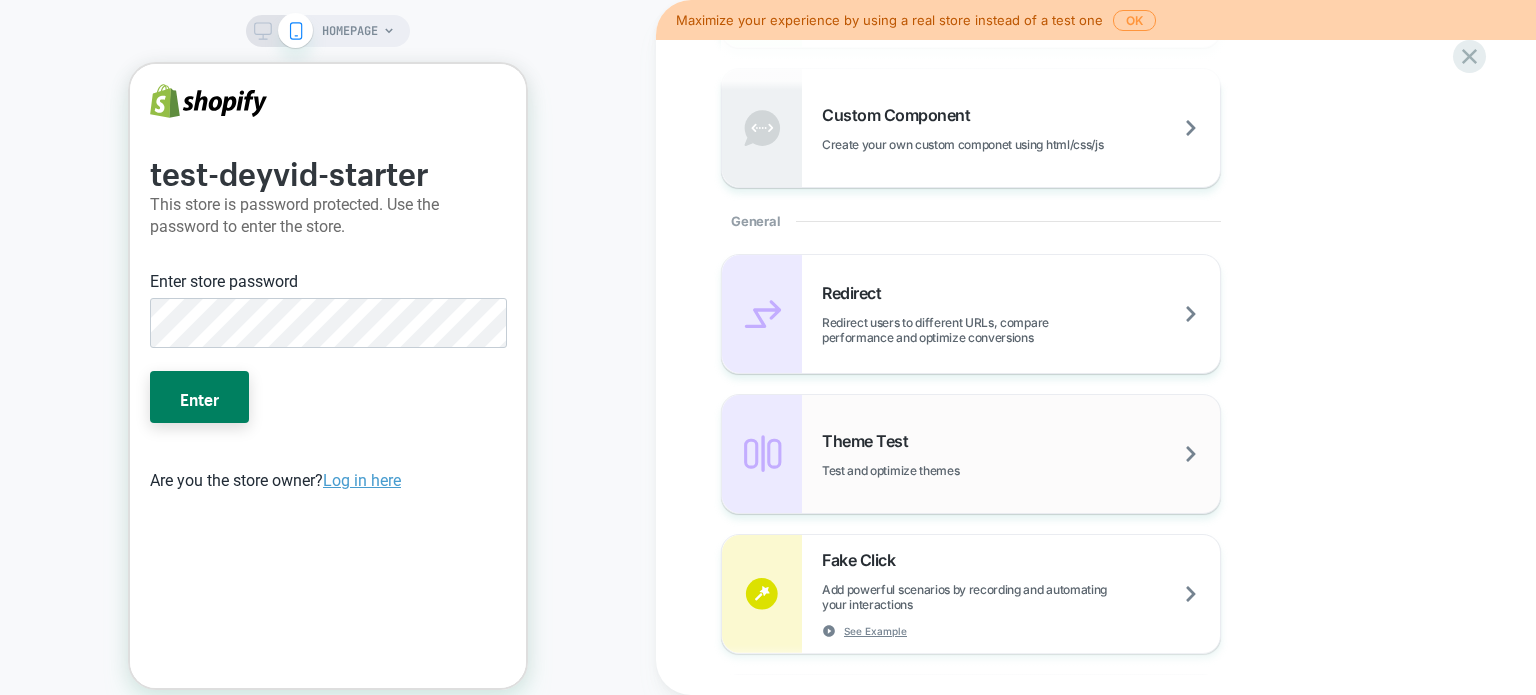 click on "Test and optimize themes" at bounding box center (940, 470) 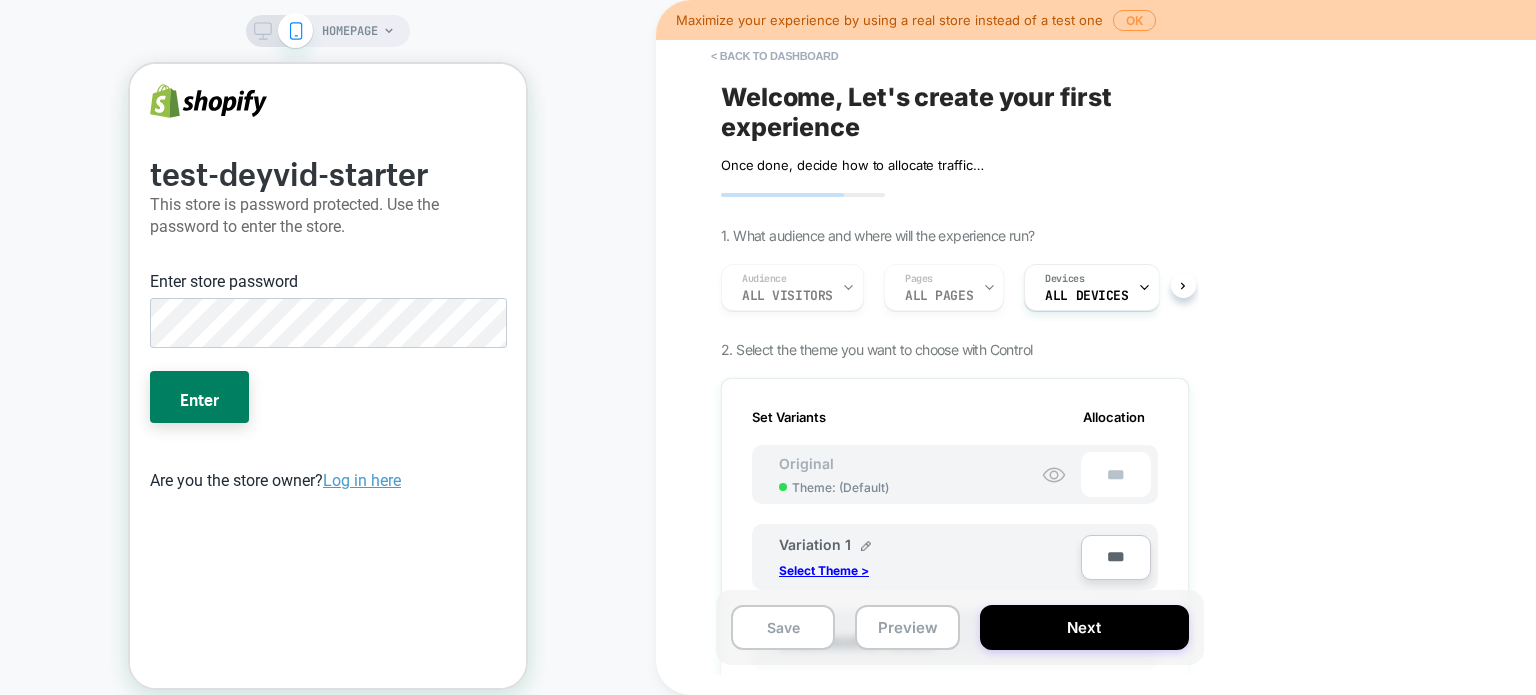 scroll, scrollTop: 0, scrollLeft: 1, axis: horizontal 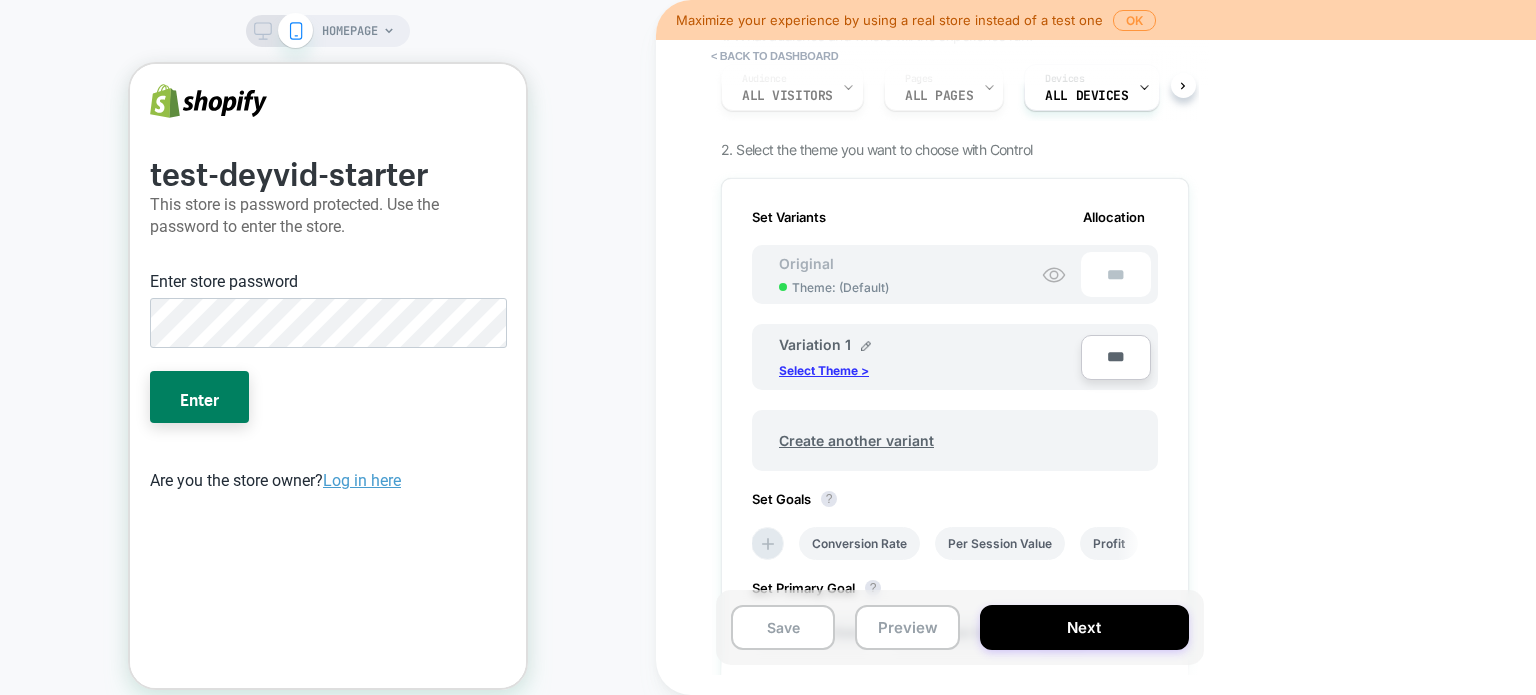 click on "Select Theme >" at bounding box center [824, 370] 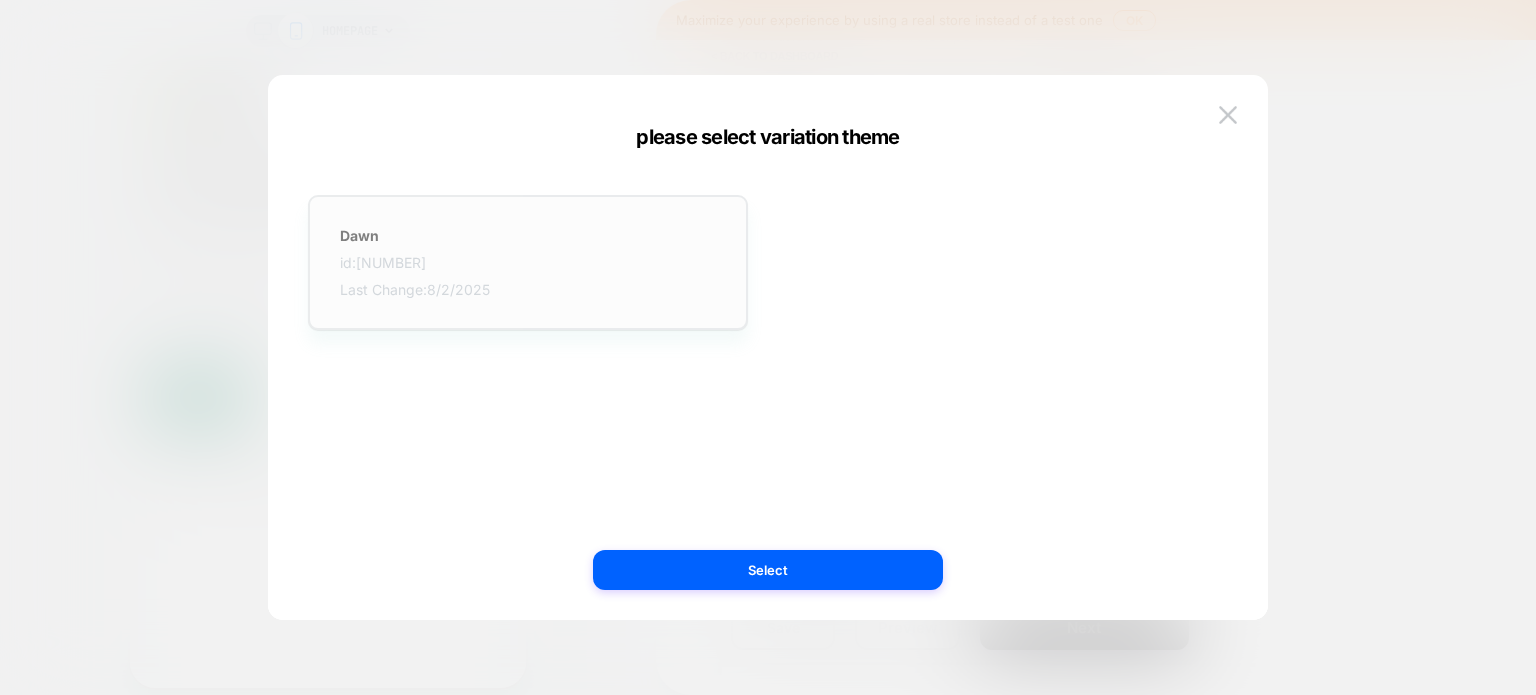 click on "Dawn id:  [NUMBER] Last Change:  8/[DAY]/[YEAR]" at bounding box center (528, 262) 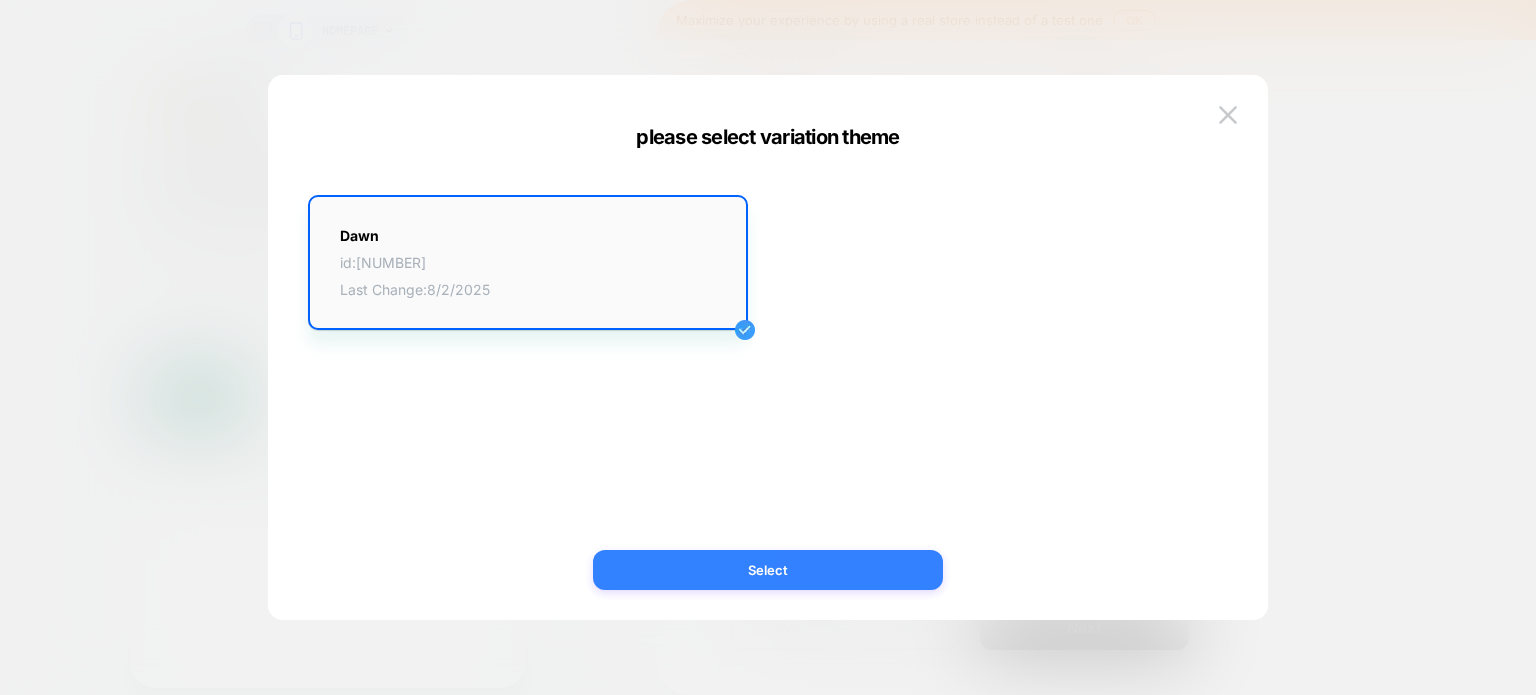 click on "Select" at bounding box center (768, 570) 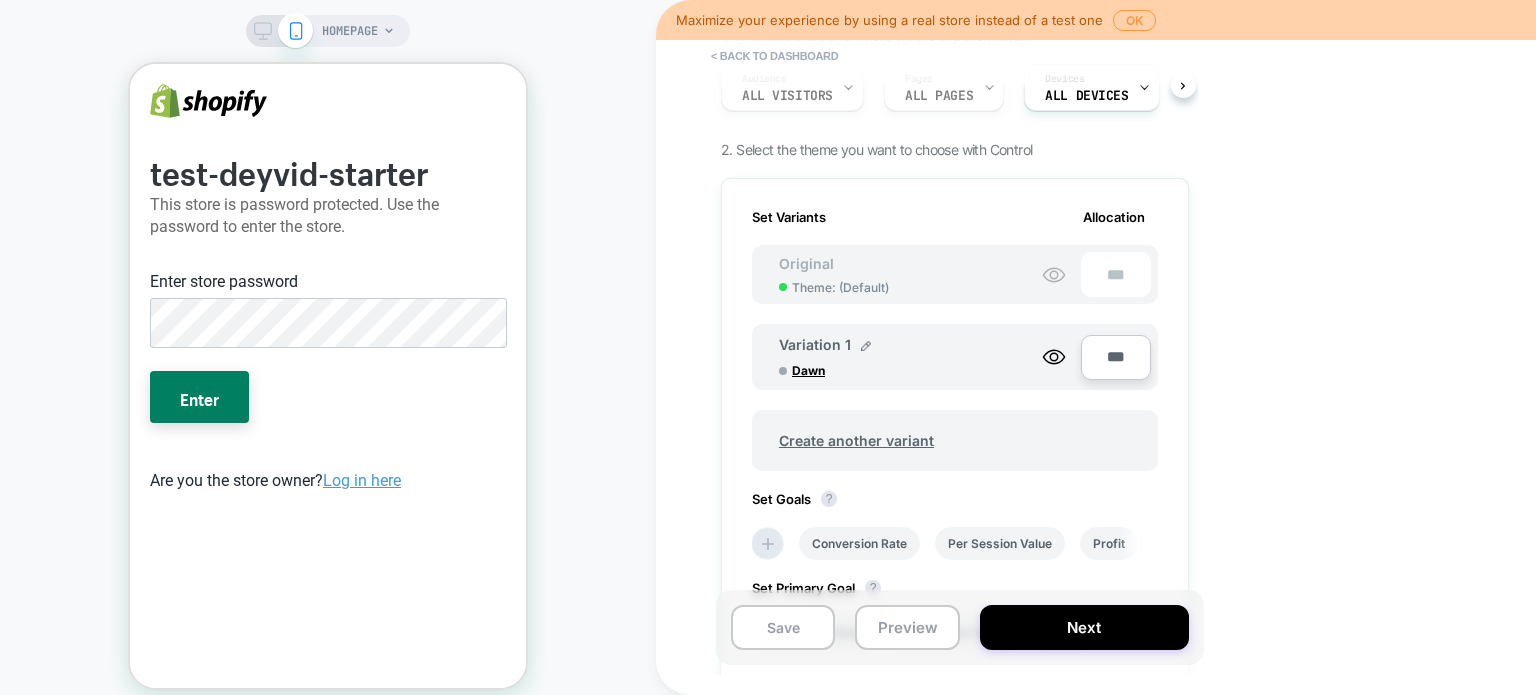 scroll, scrollTop: 0, scrollLeft: 0, axis: both 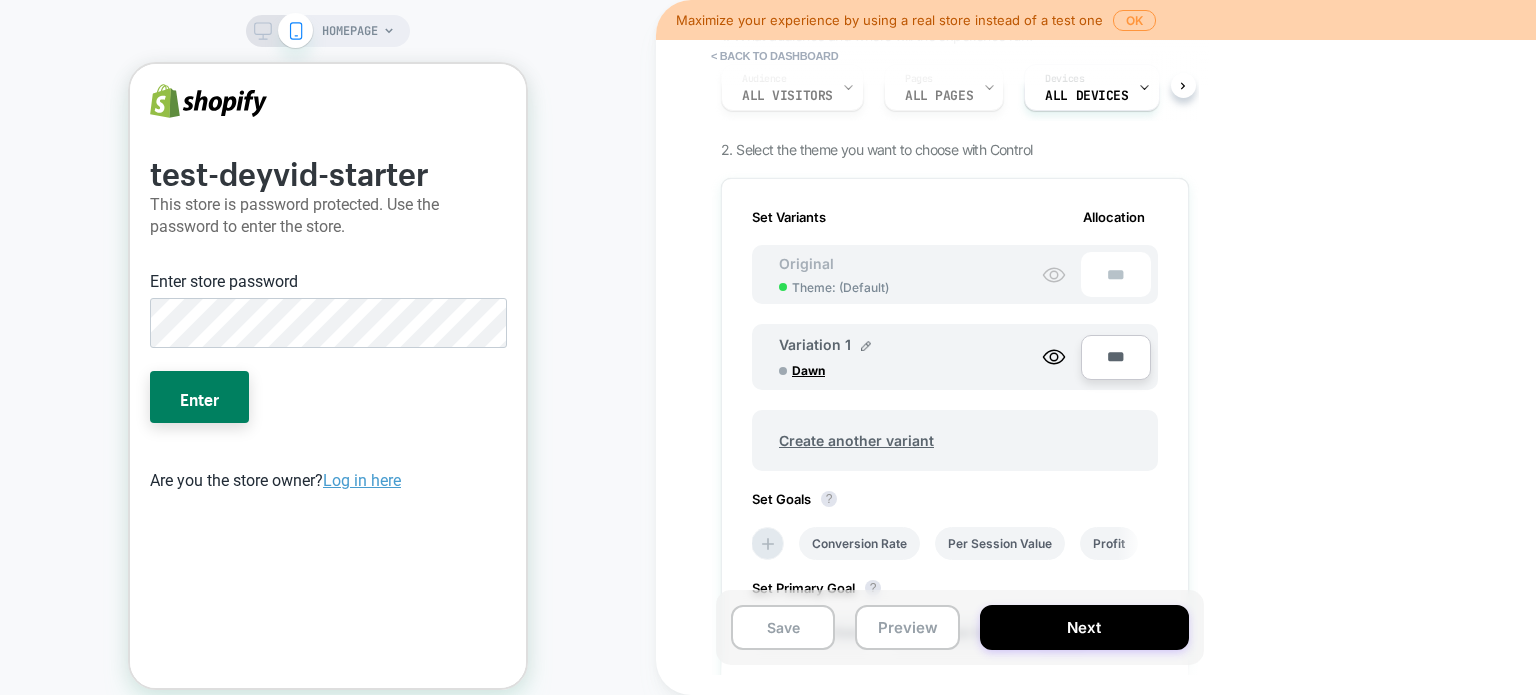 click 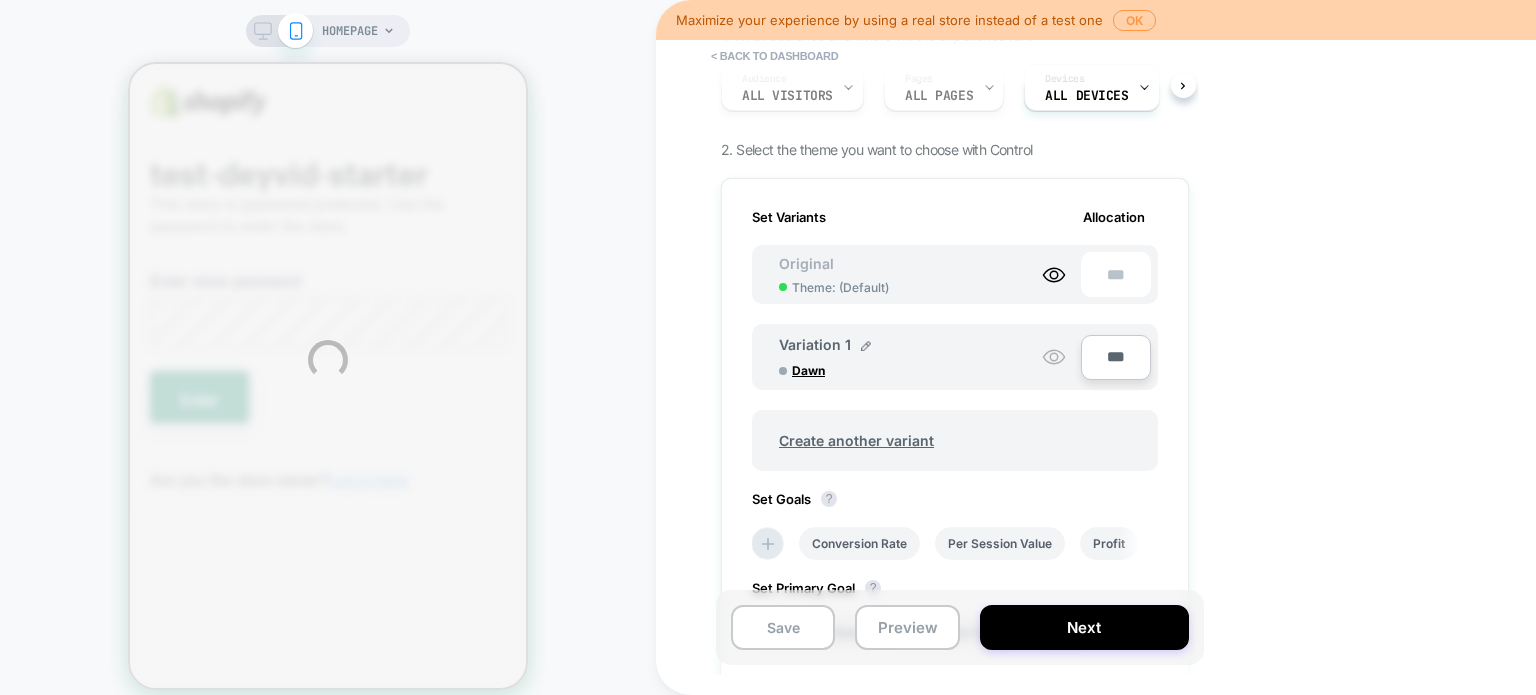 scroll, scrollTop: 0, scrollLeft: 0, axis: both 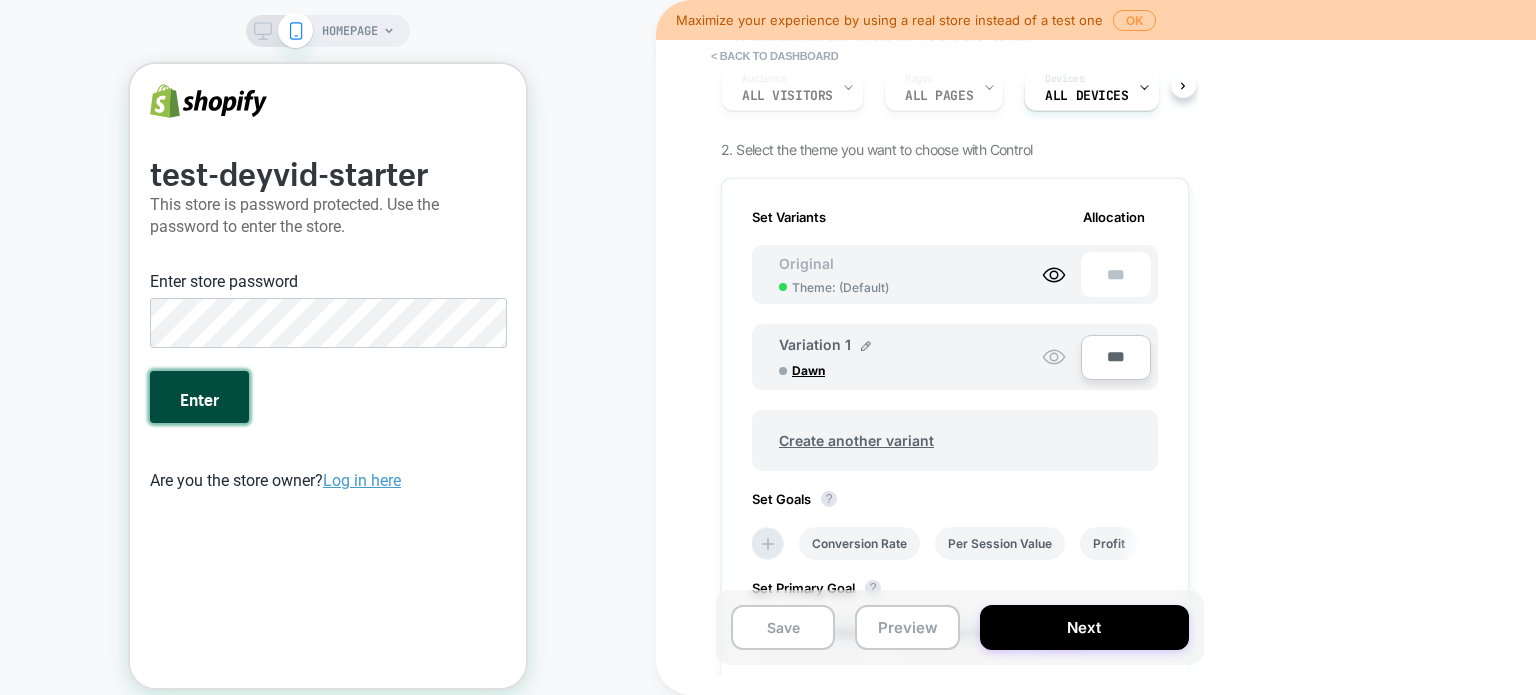 click on "Enter" at bounding box center (199, 397) 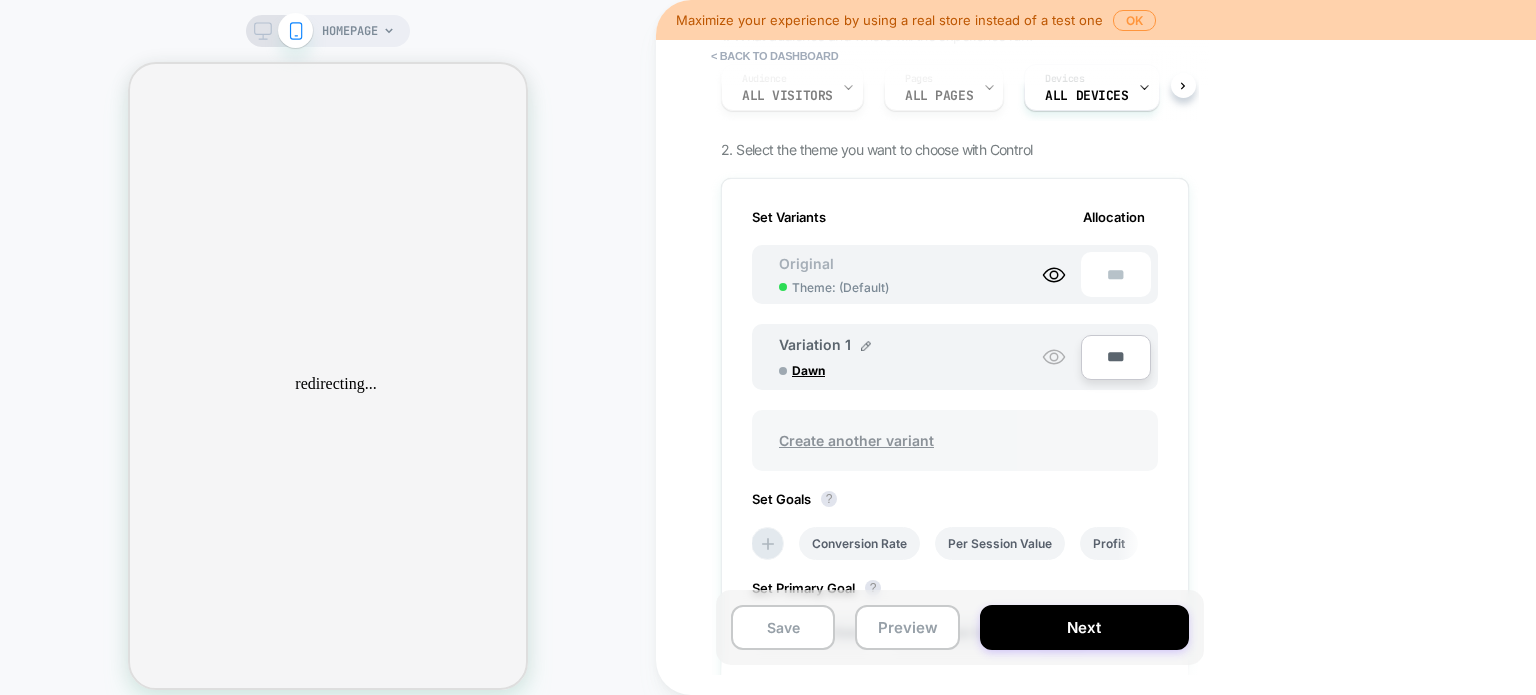 scroll, scrollTop: 0, scrollLeft: 0, axis: both 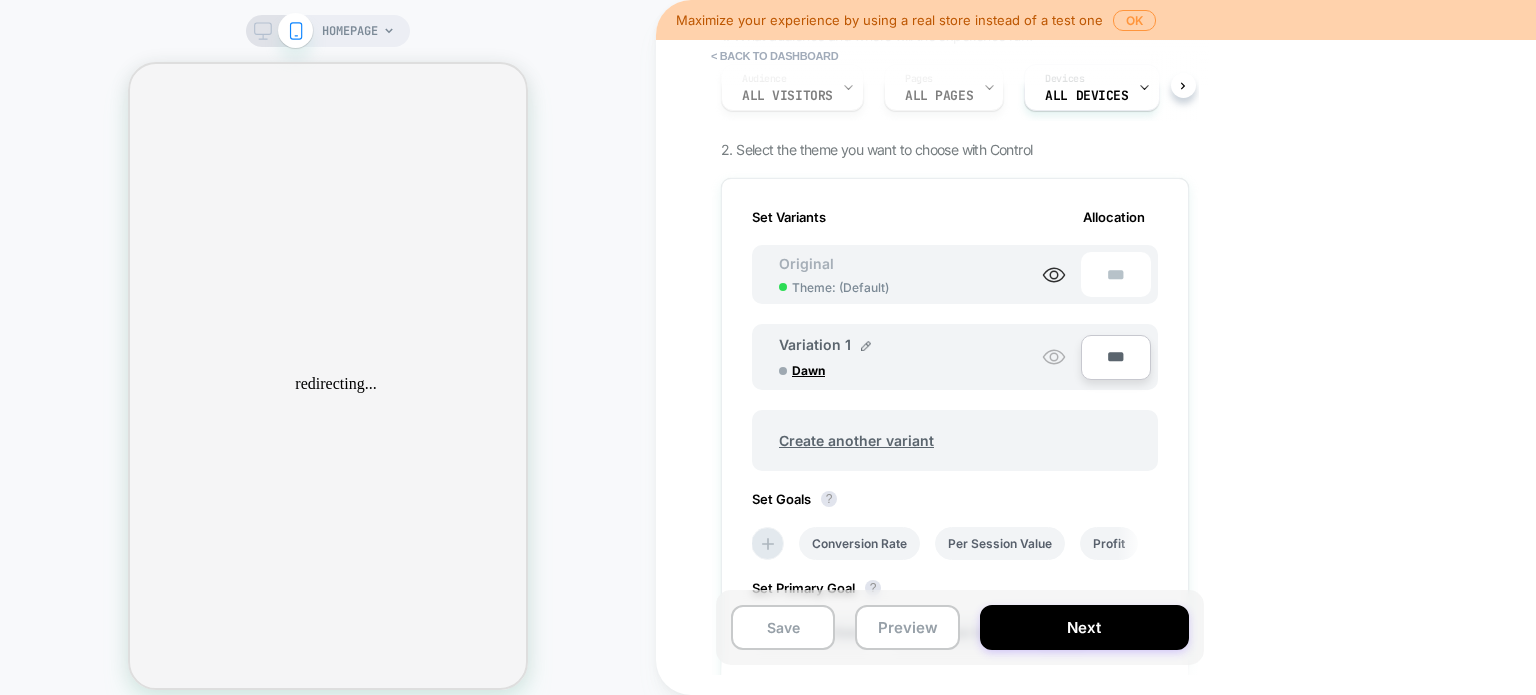 click 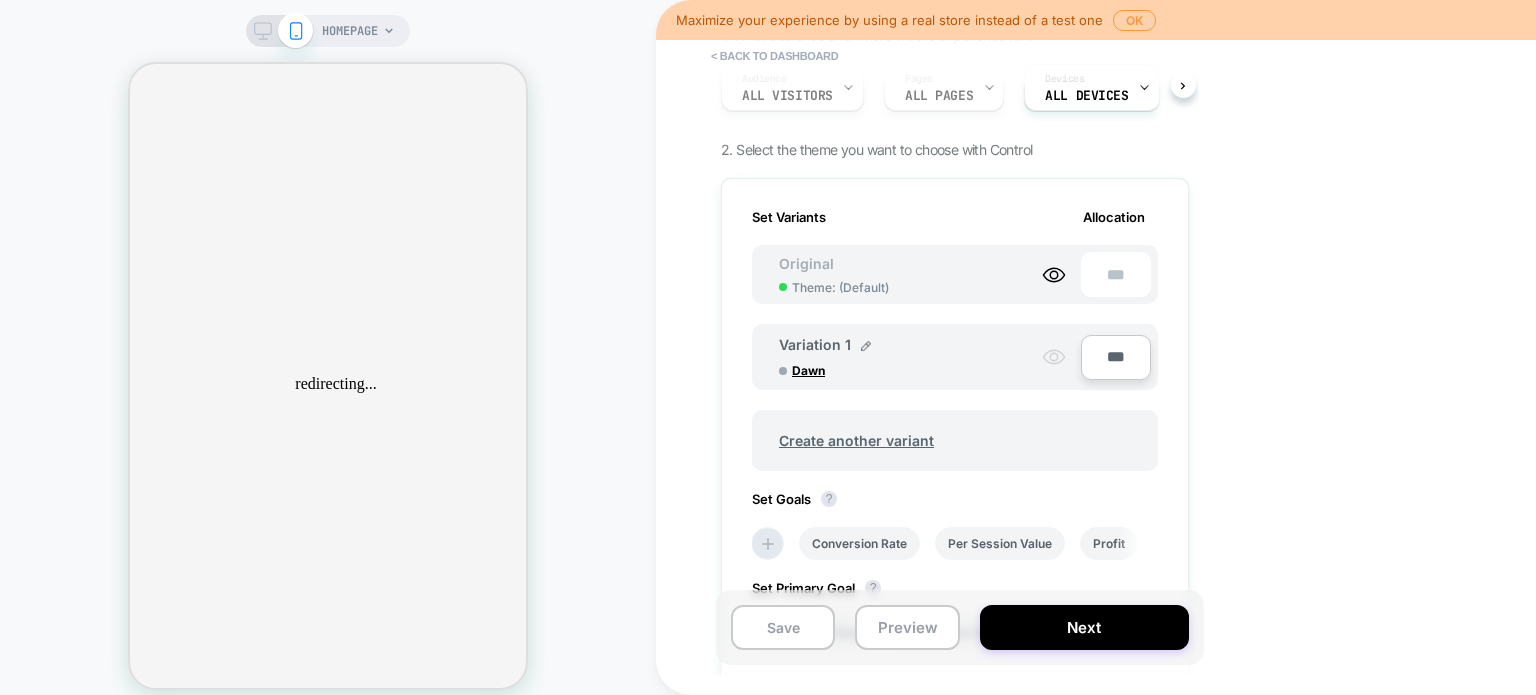 click 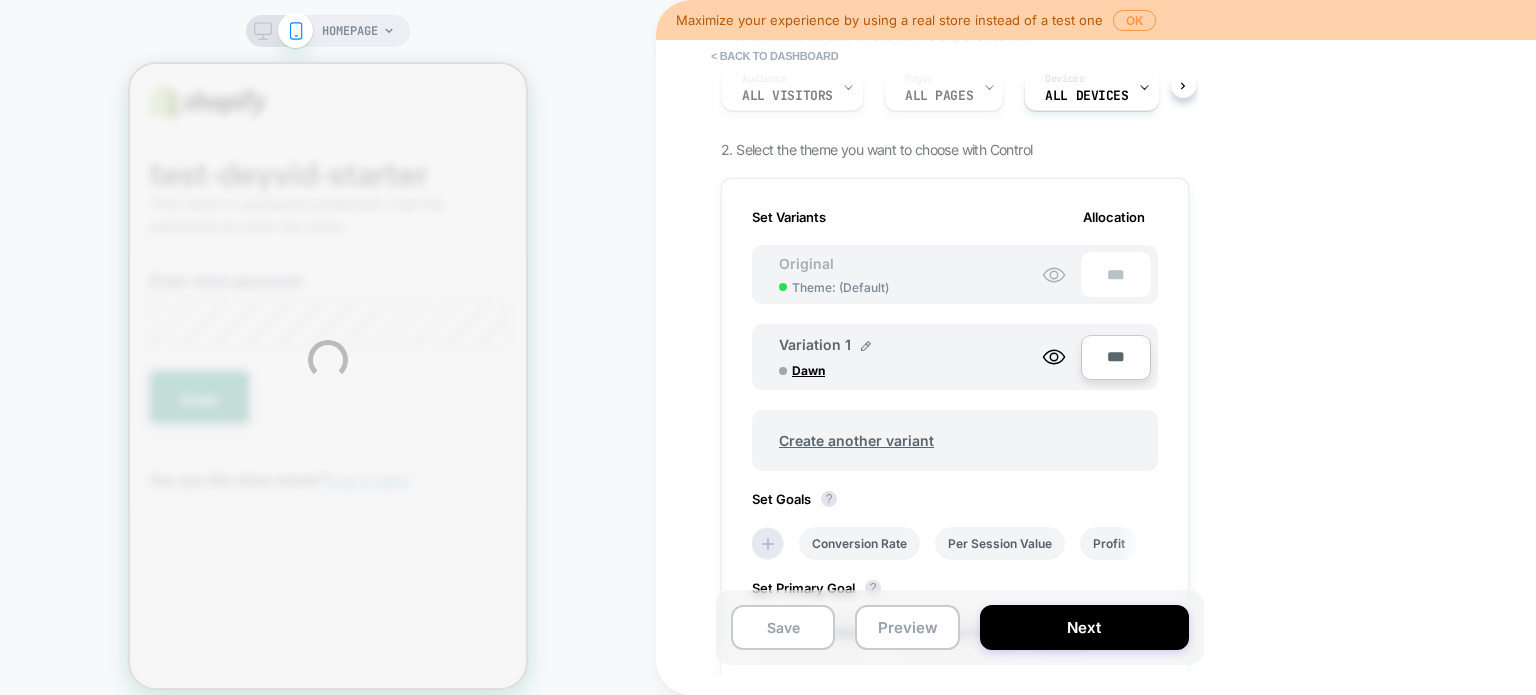 scroll, scrollTop: 0, scrollLeft: 0, axis: both 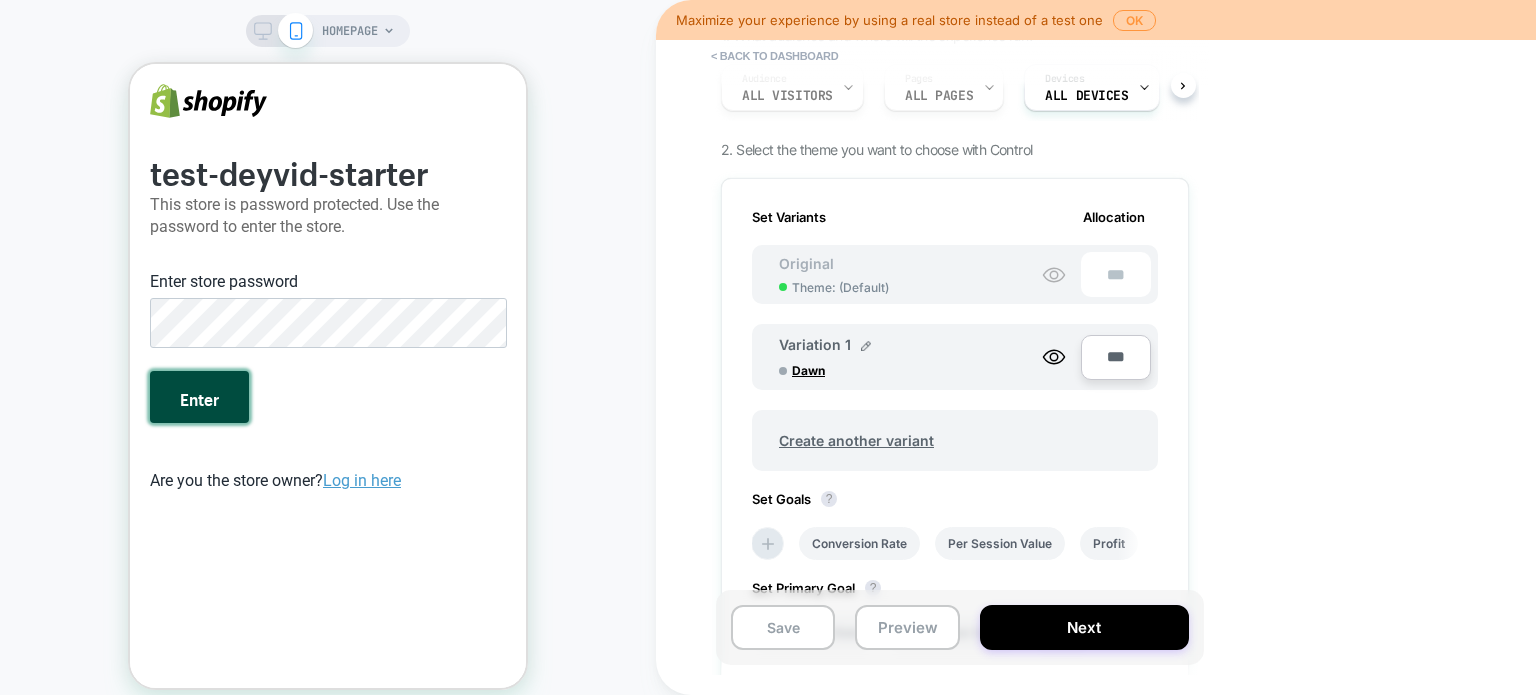 click on "Enter" at bounding box center [199, 397] 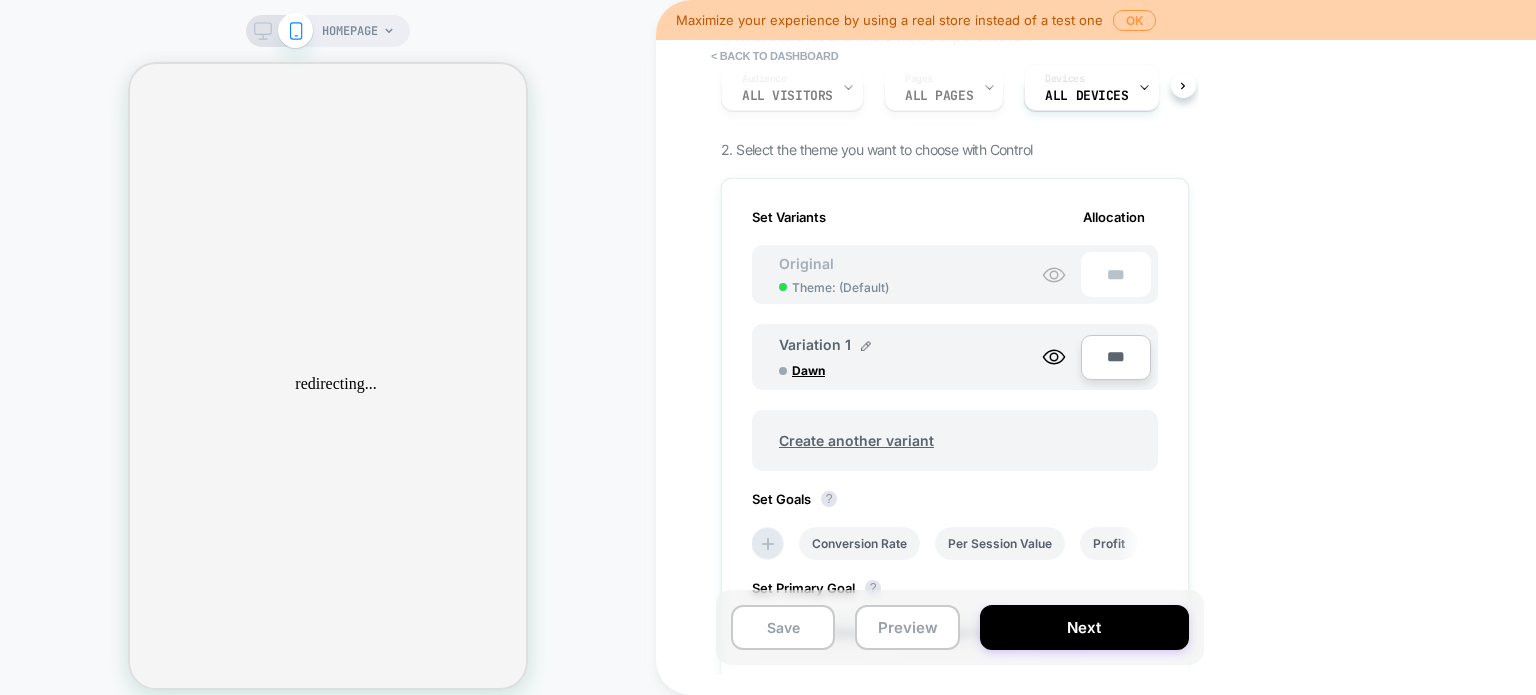 scroll, scrollTop: 0, scrollLeft: 0, axis: both 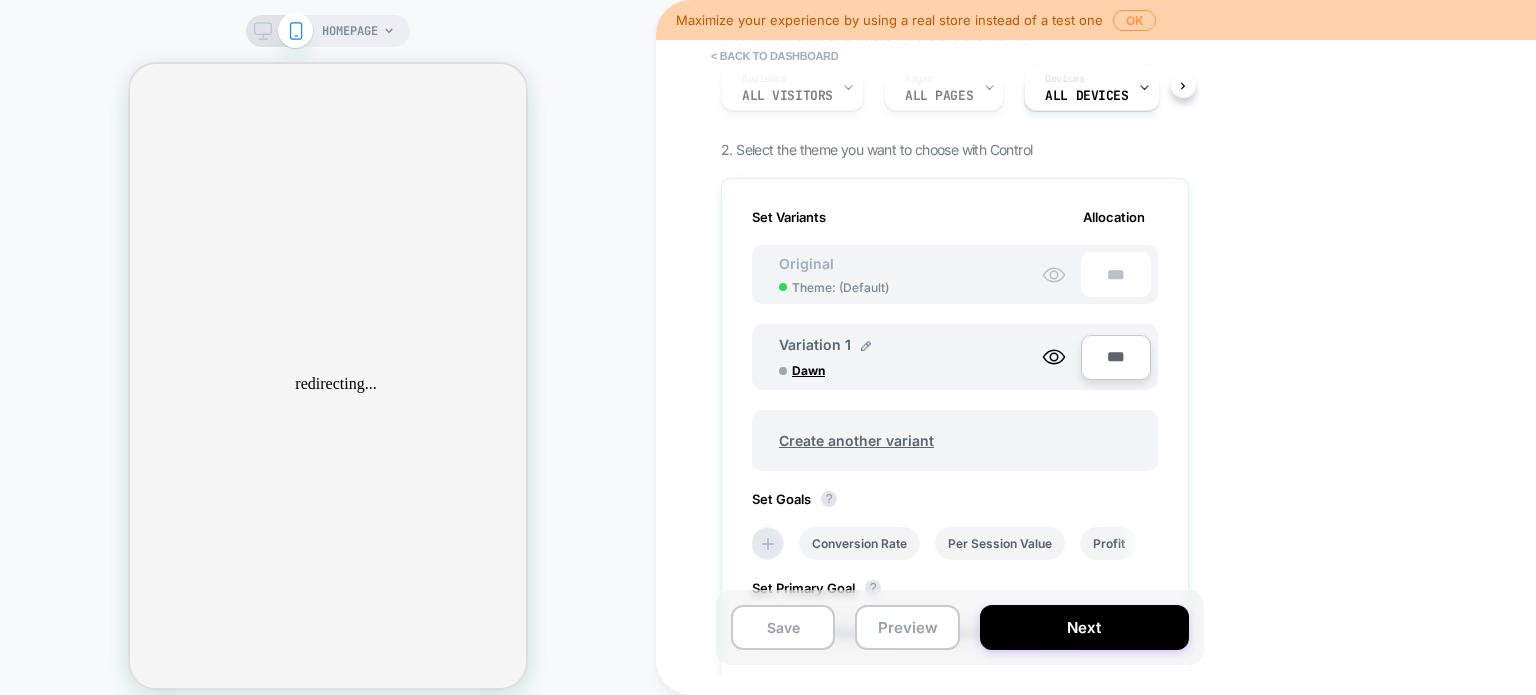 click 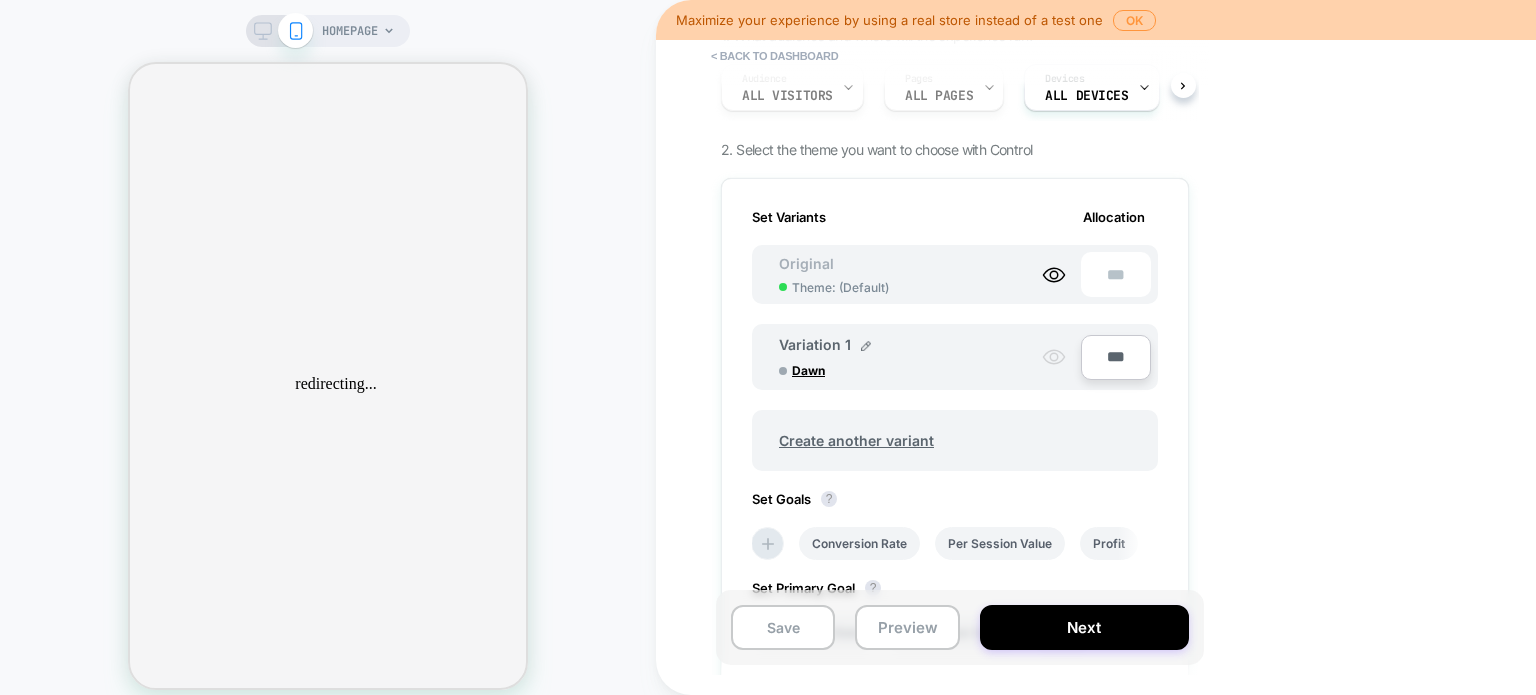 click 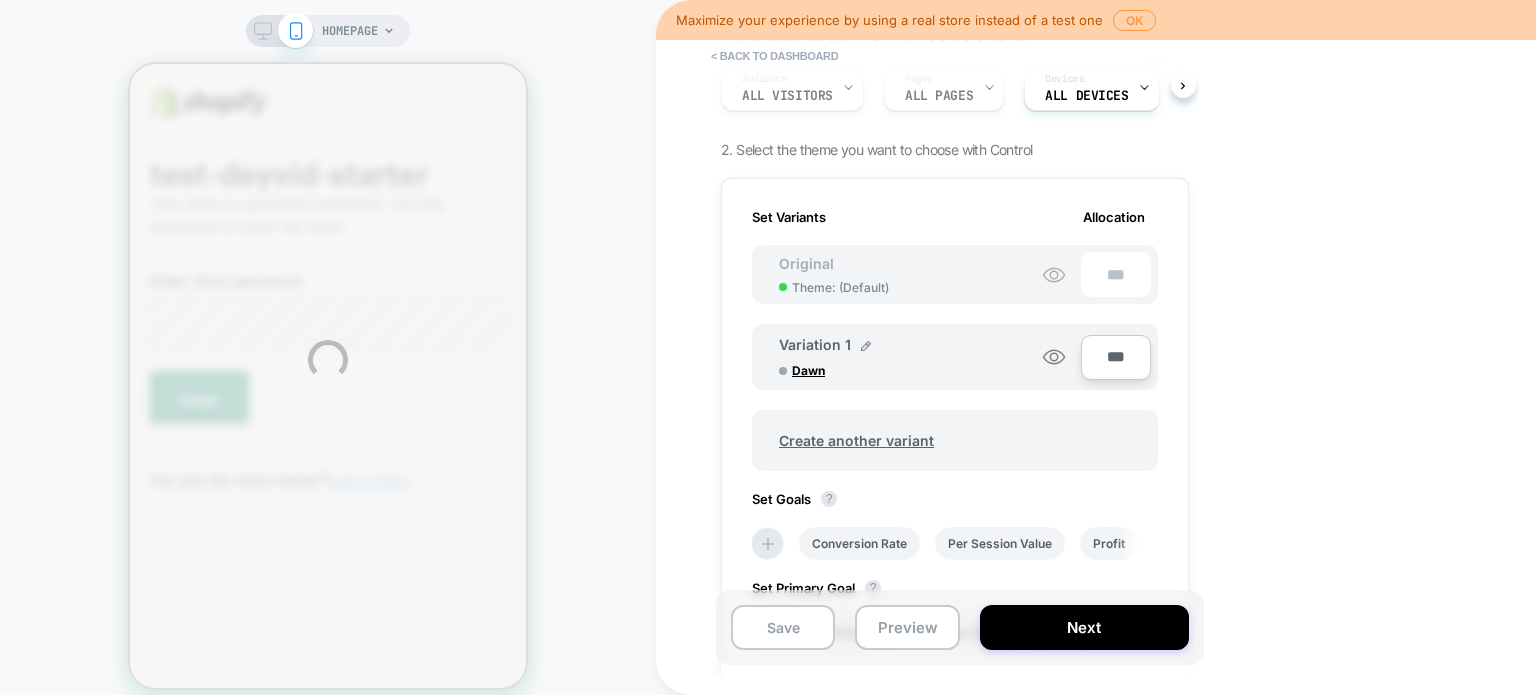 scroll, scrollTop: 0, scrollLeft: 0, axis: both 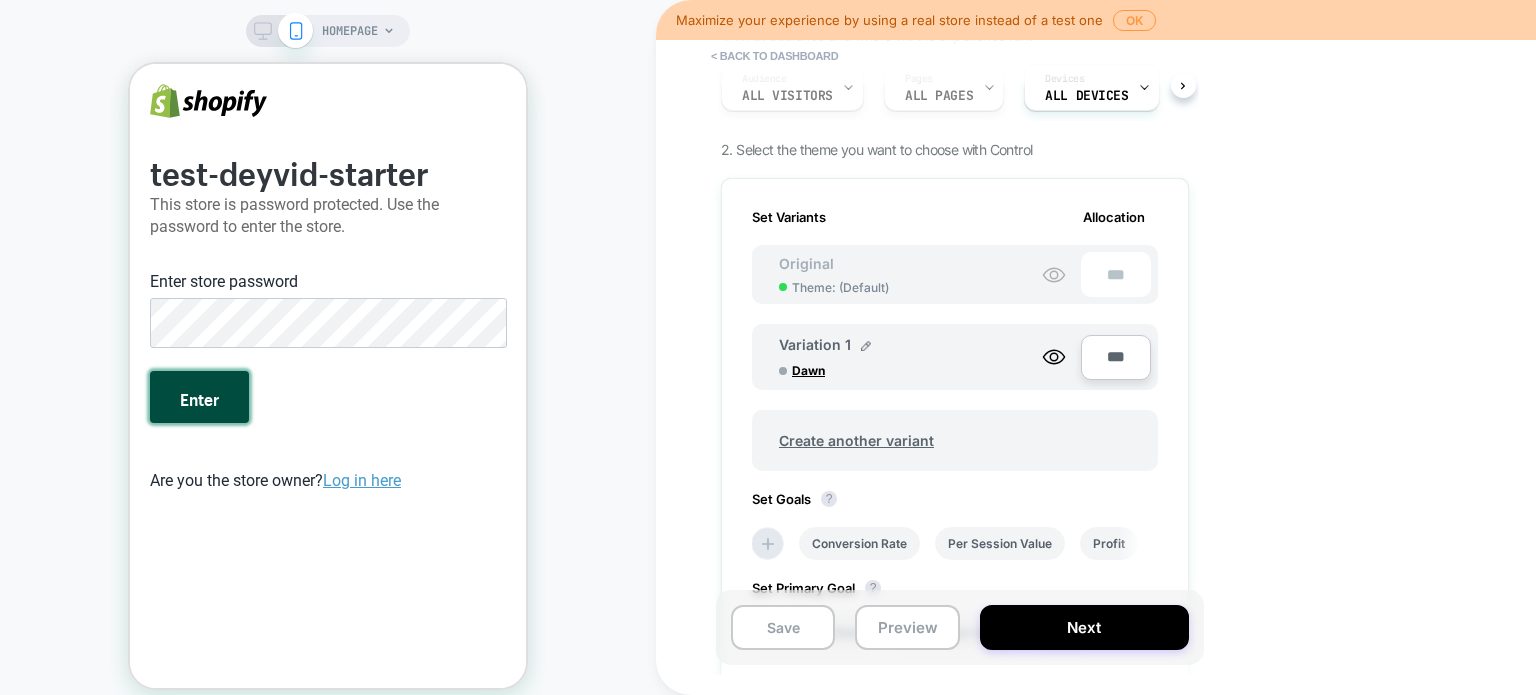 click on "Enter" at bounding box center [199, 397] 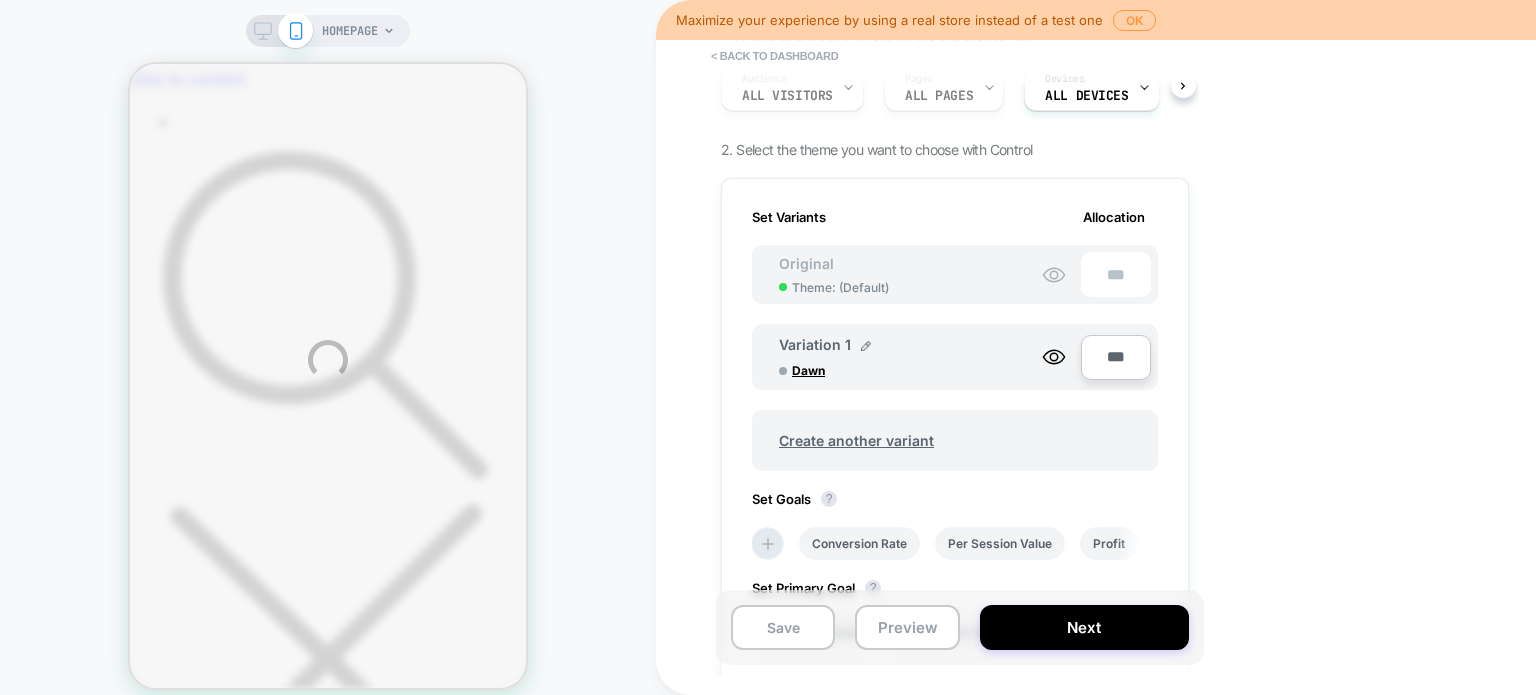 scroll, scrollTop: 0, scrollLeft: 0, axis: both 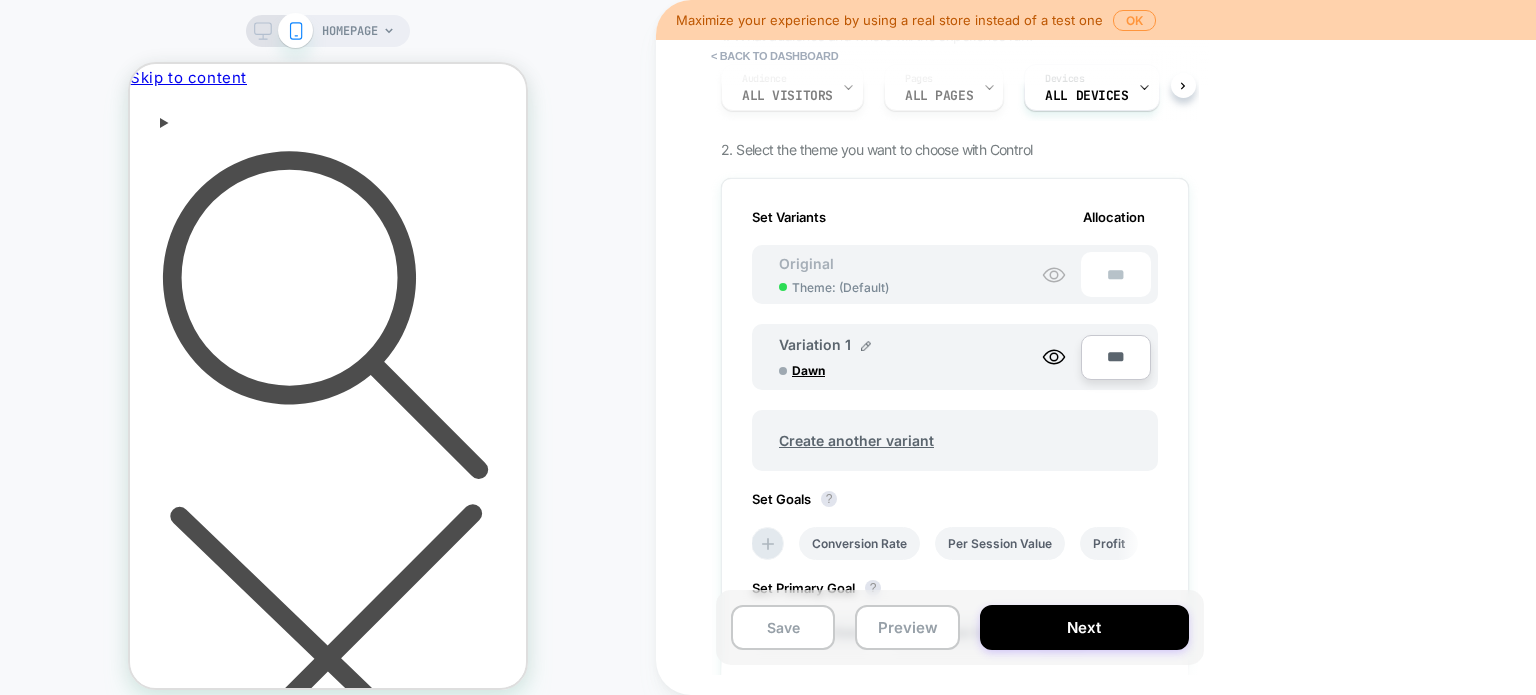 click 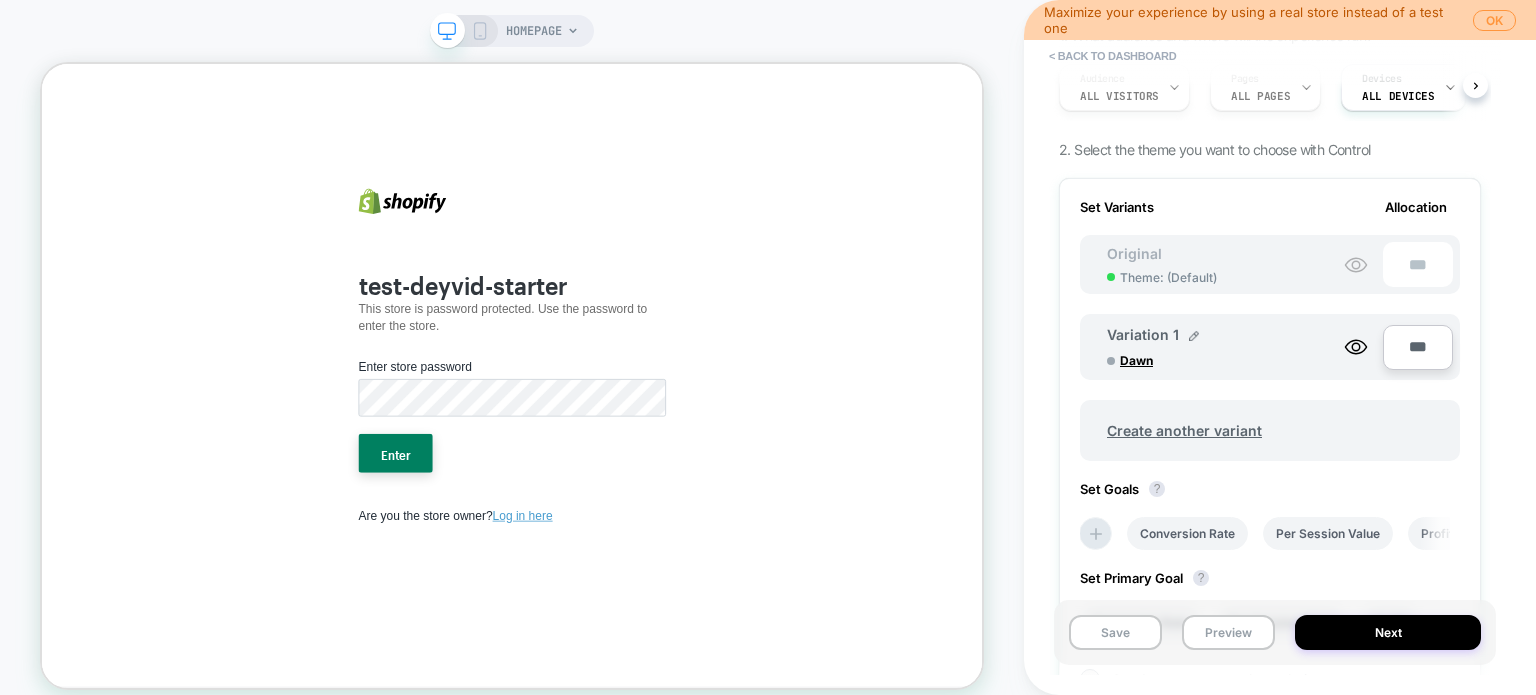 scroll, scrollTop: 0, scrollLeft: 0, axis: both 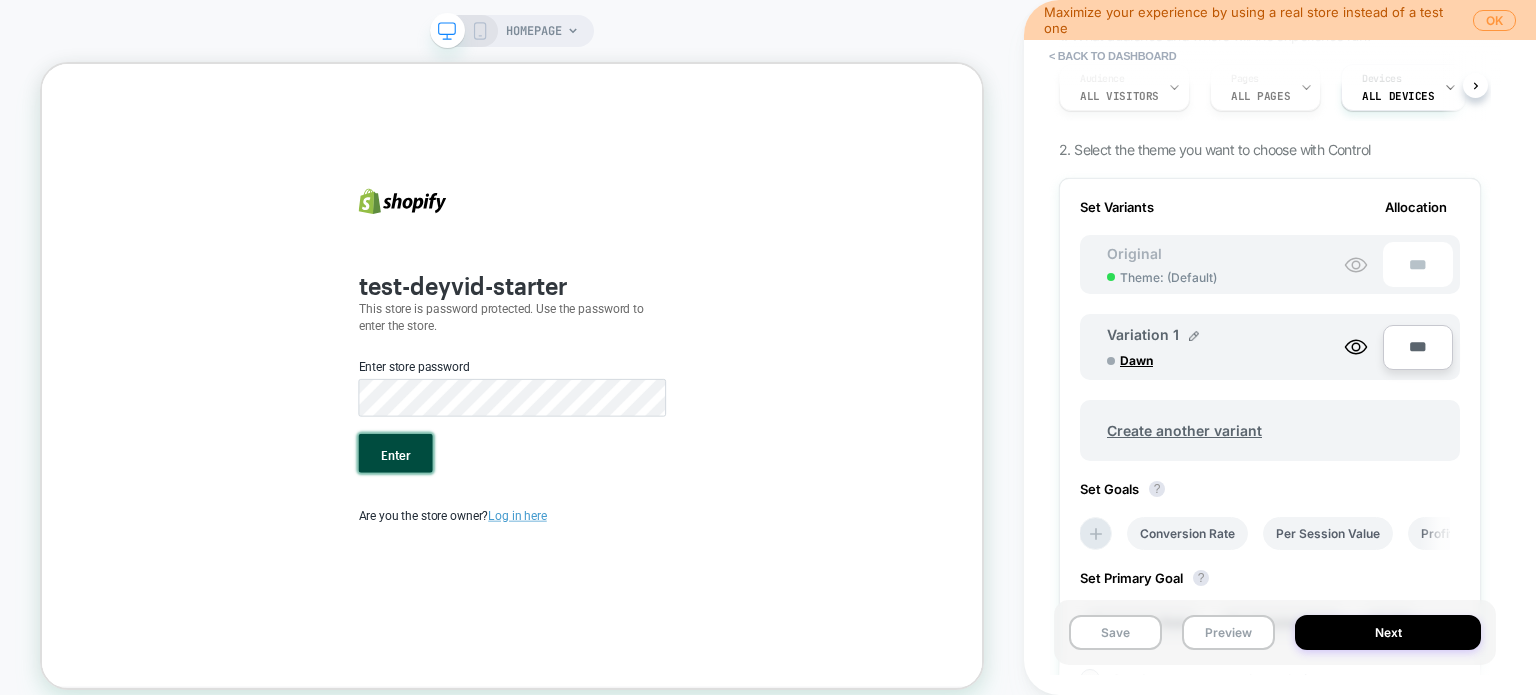 click on "Enter" at bounding box center [513, 583] 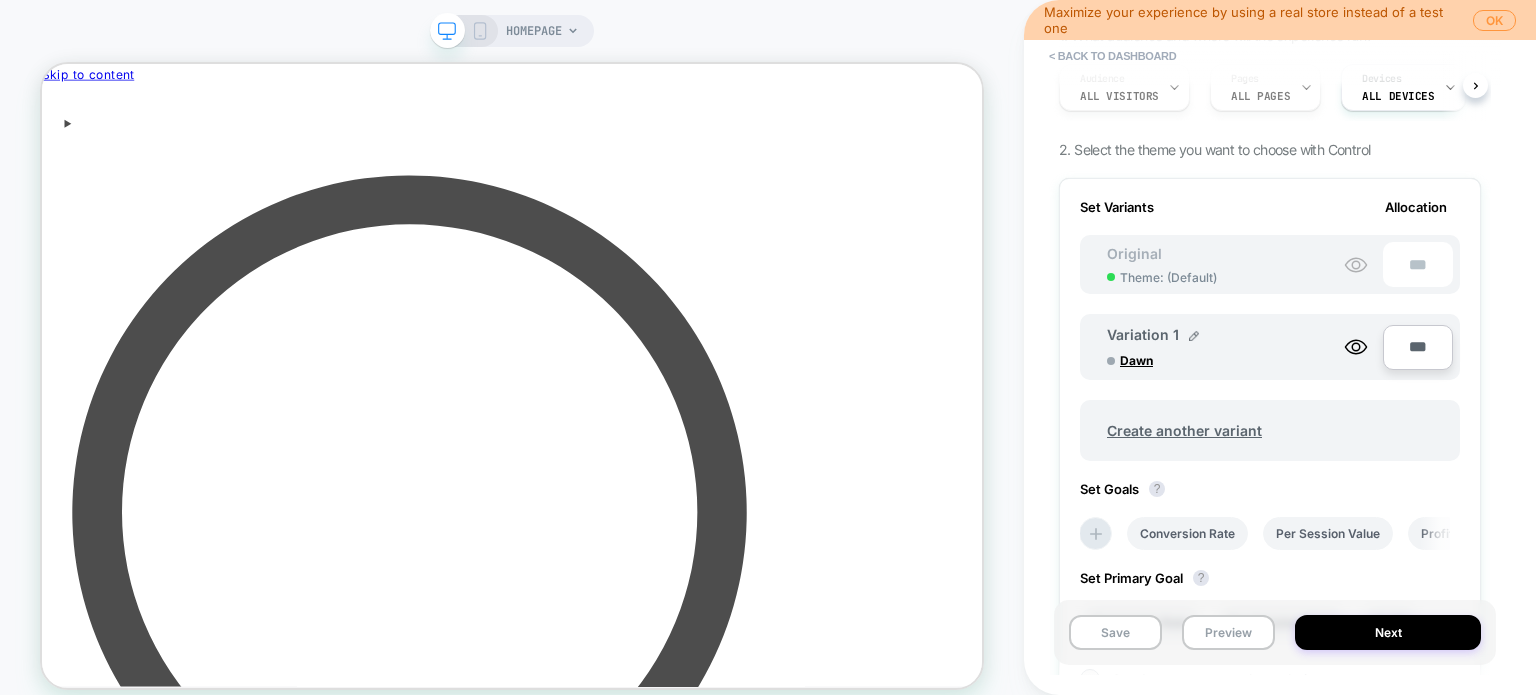 scroll, scrollTop: 0, scrollLeft: 0, axis: both 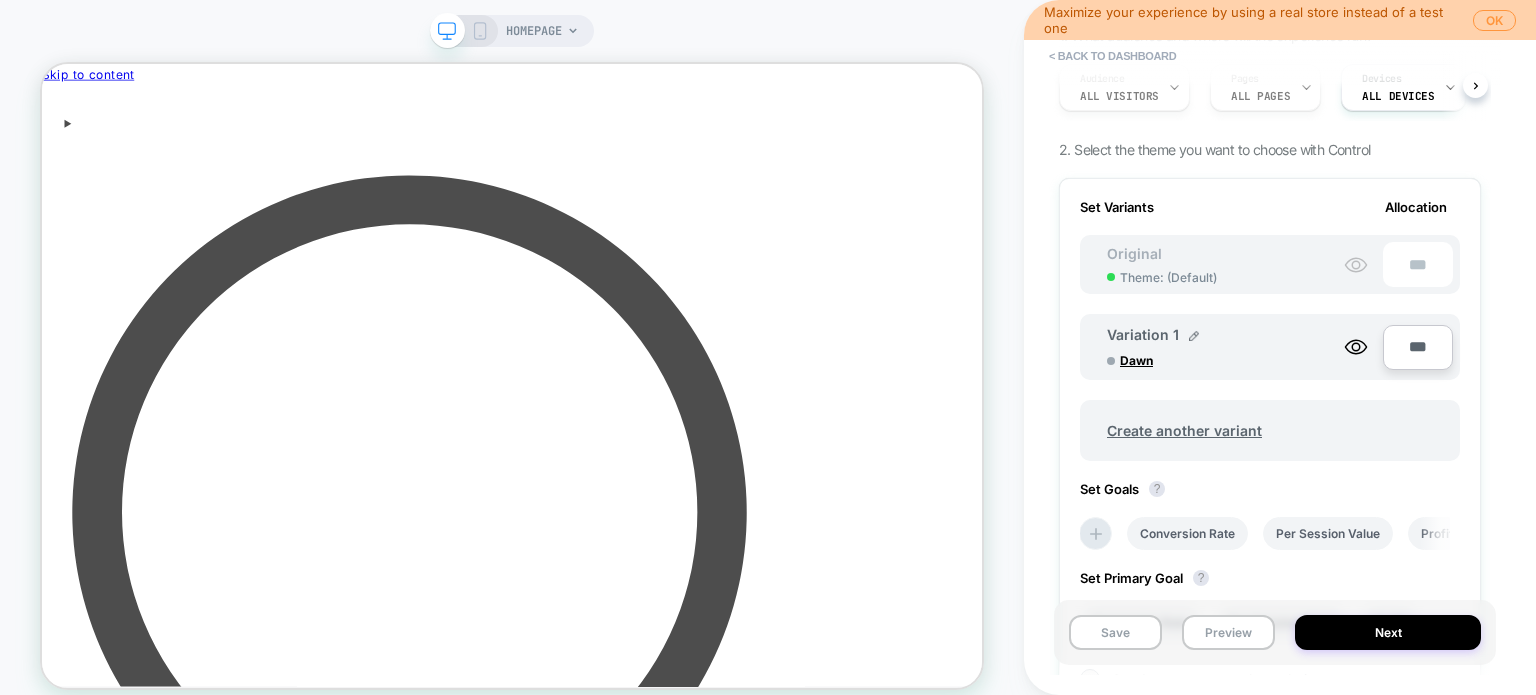 click 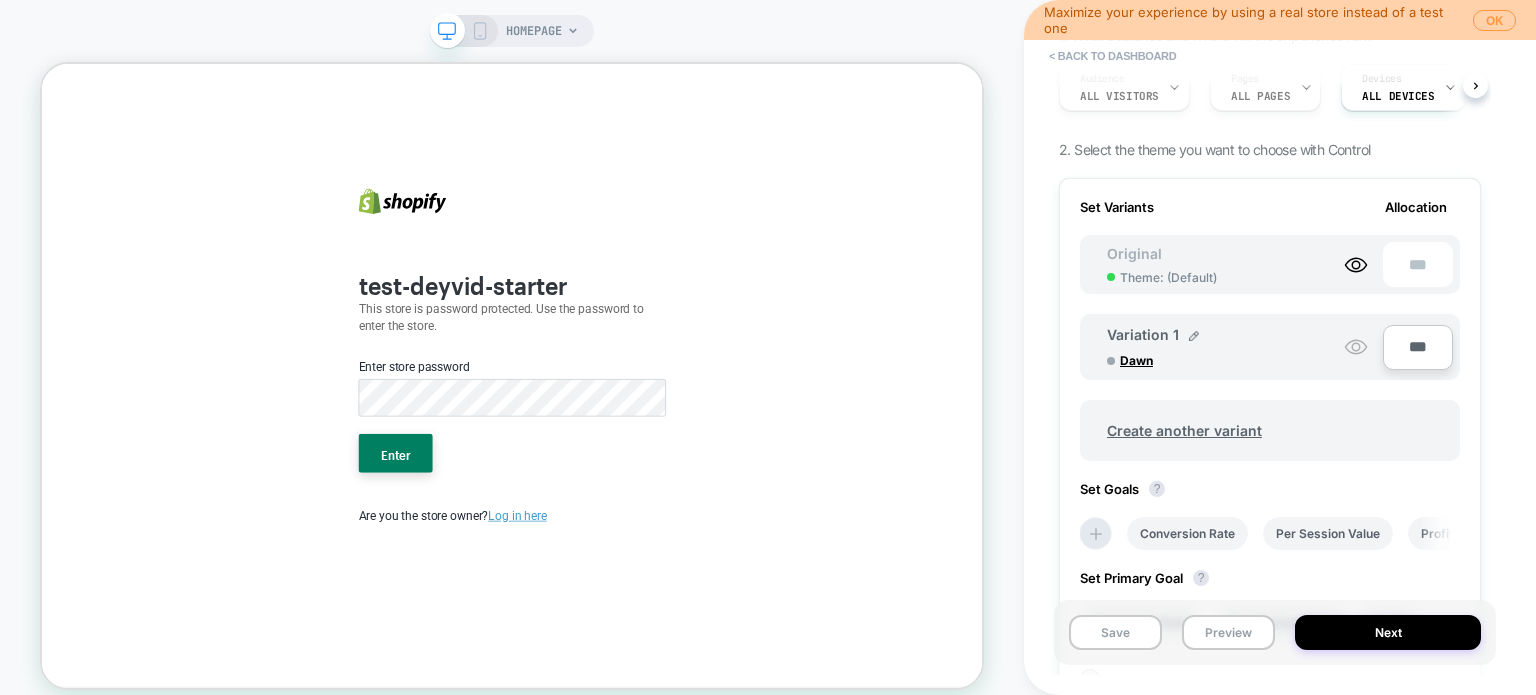 scroll, scrollTop: 0, scrollLeft: 0, axis: both 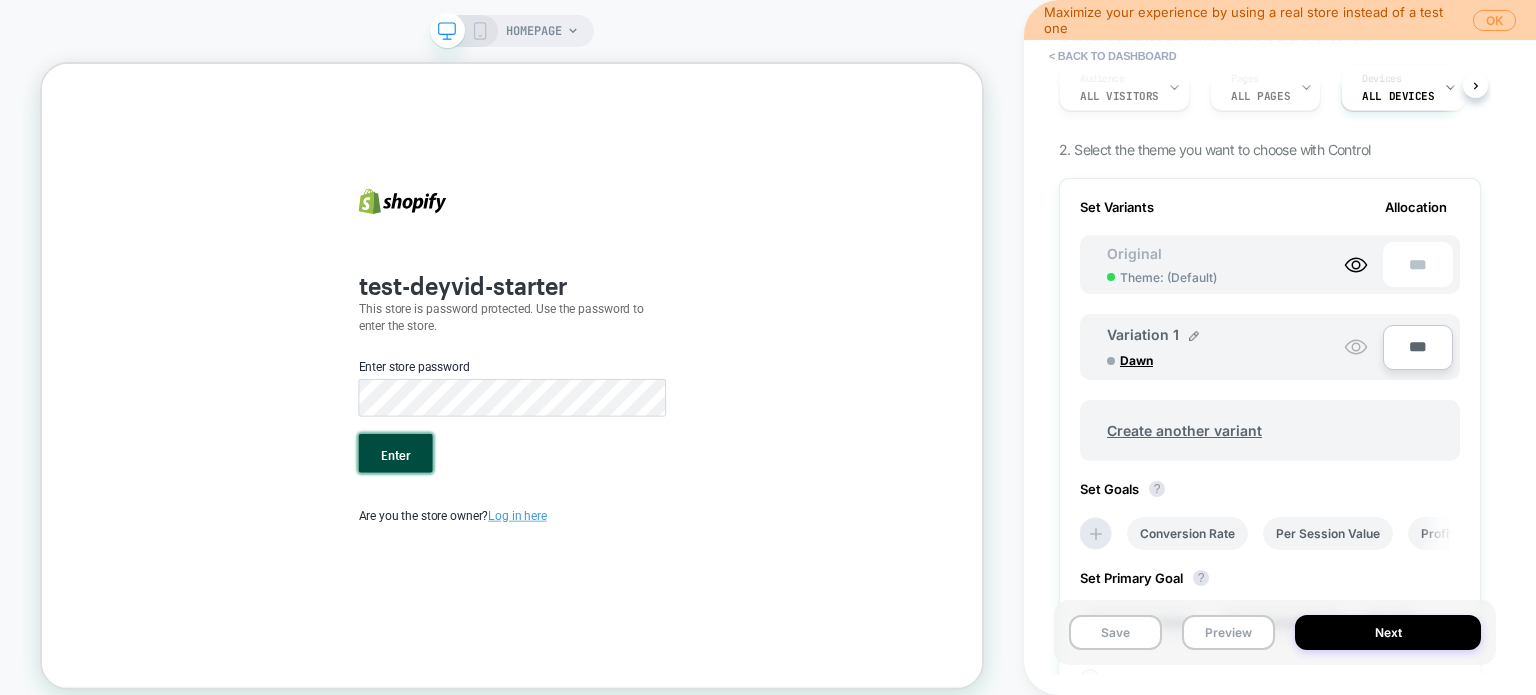 click on "Enter" at bounding box center (513, 583) 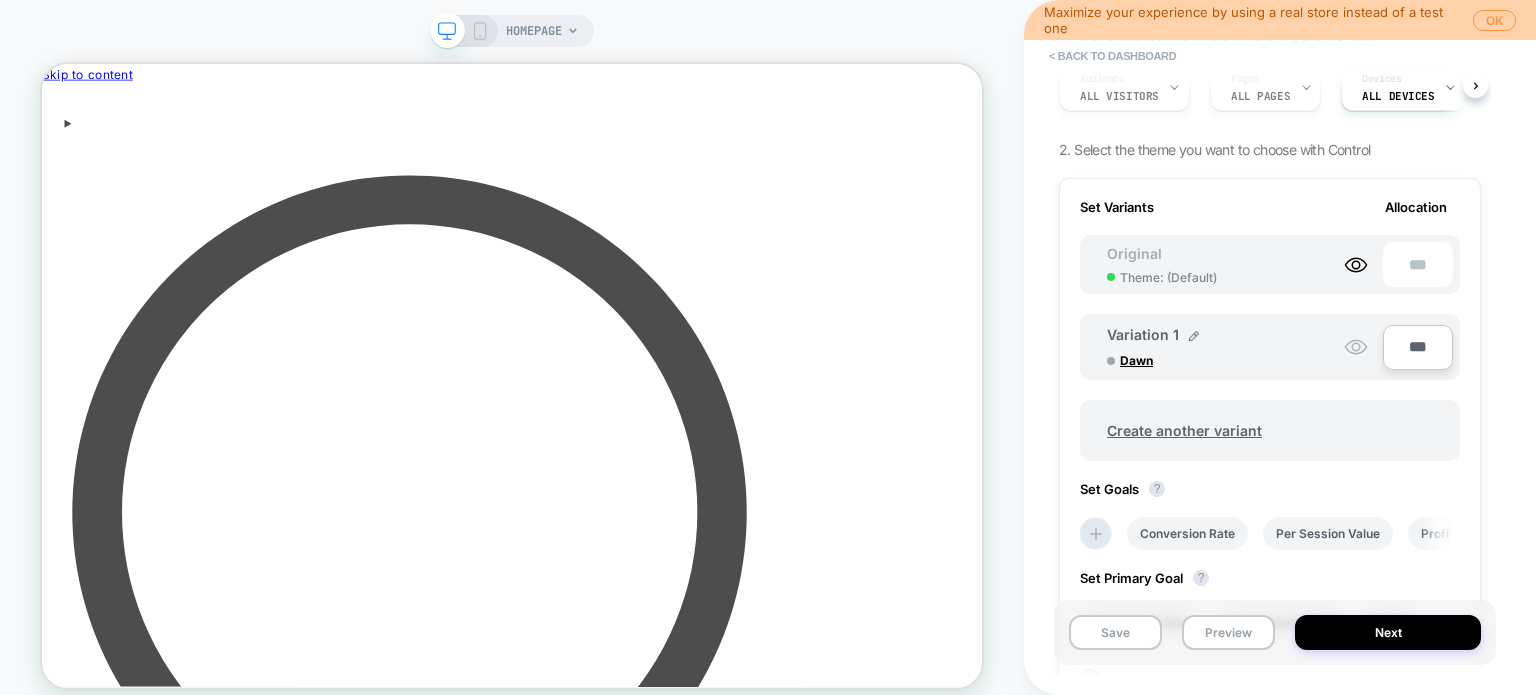 scroll, scrollTop: 0, scrollLeft: 0, axis: both 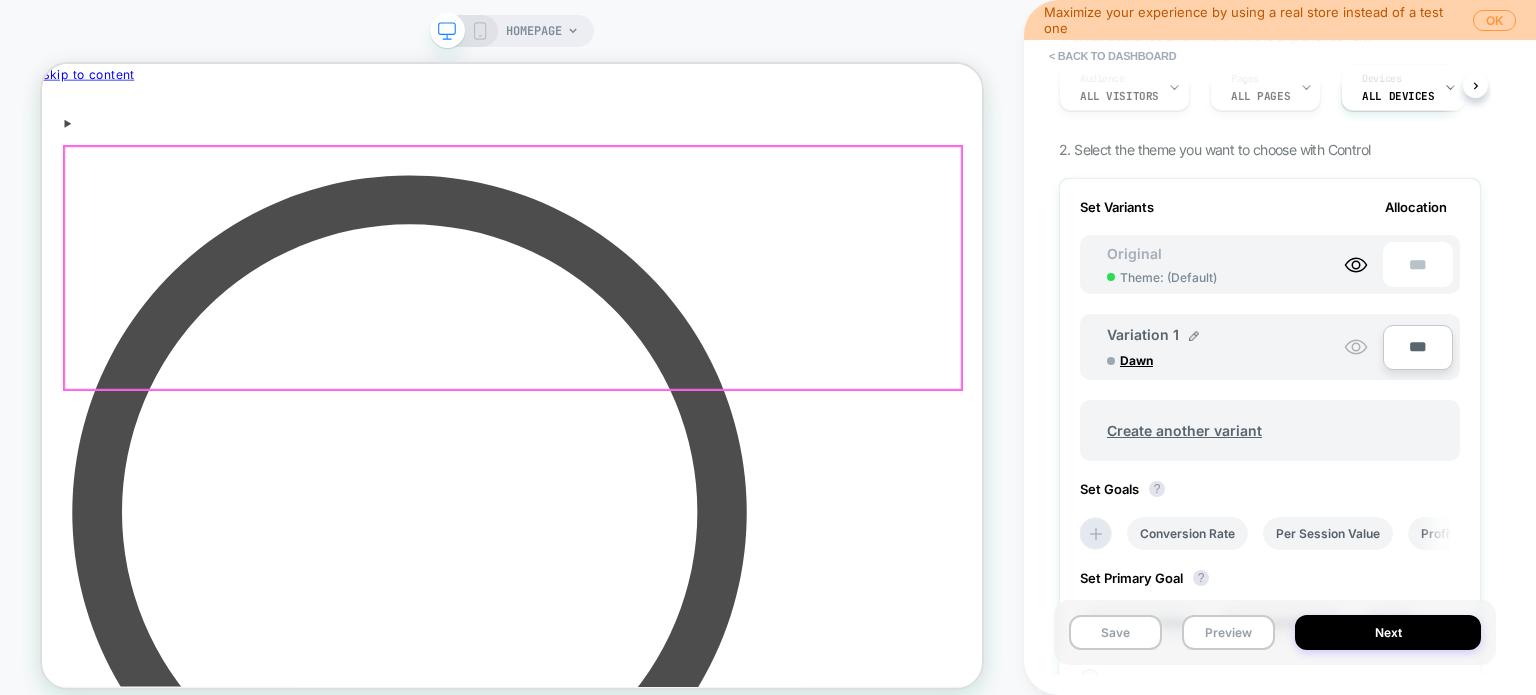 click on "Test
Sold out
Test
Regular price
0.00 лв BGN
Regular price
Sale price
0.00 лв BGN
Sold out" at bounding box center [669, 7777] 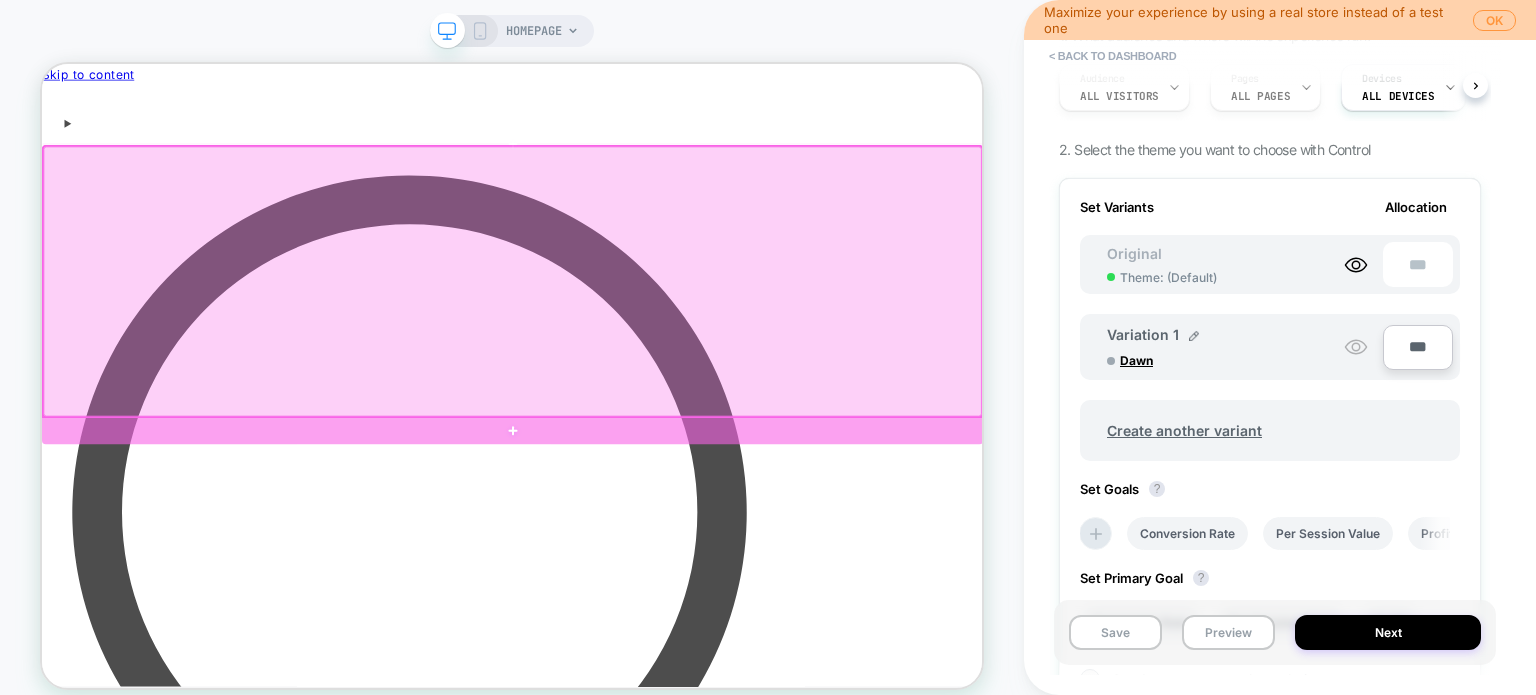 click at bounding box center [669, 553] 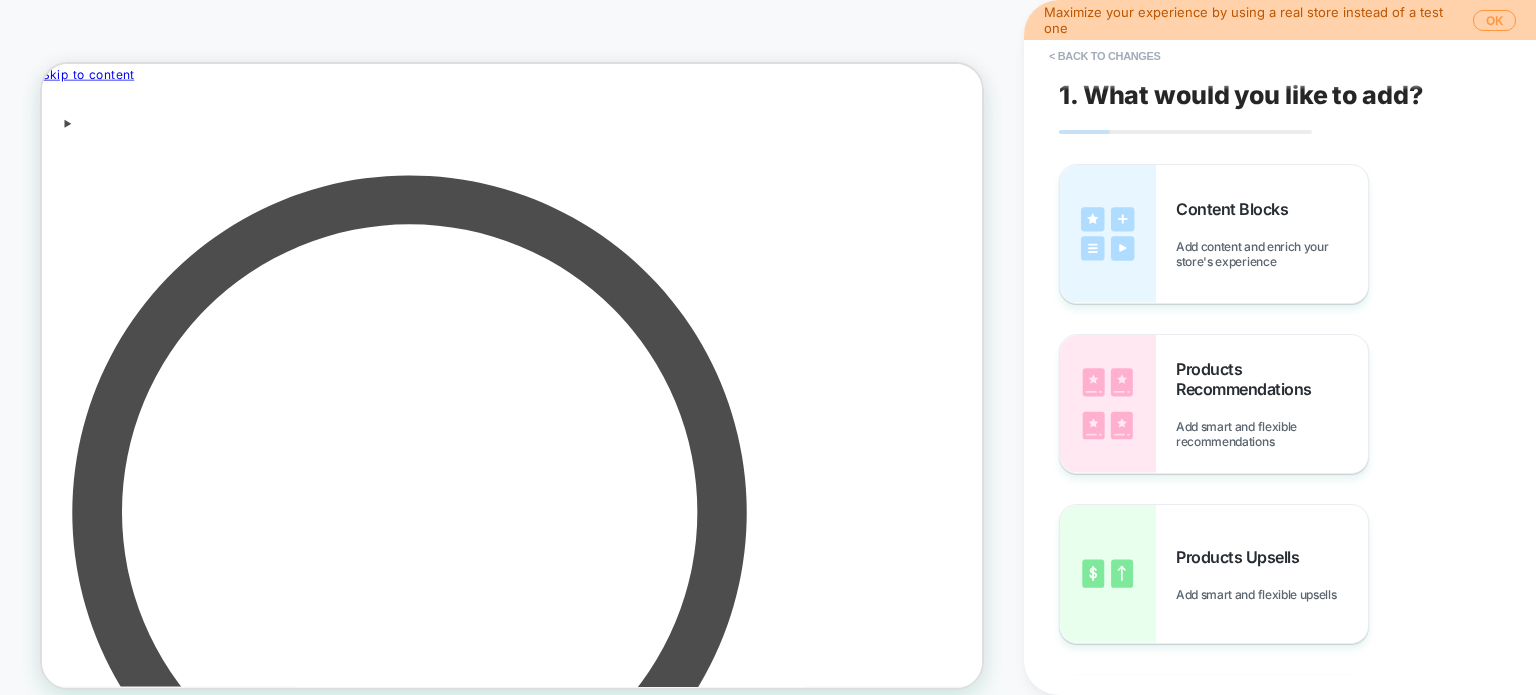 scroll, scrollTop: 24, scrollLeft: 0, axis: vertical 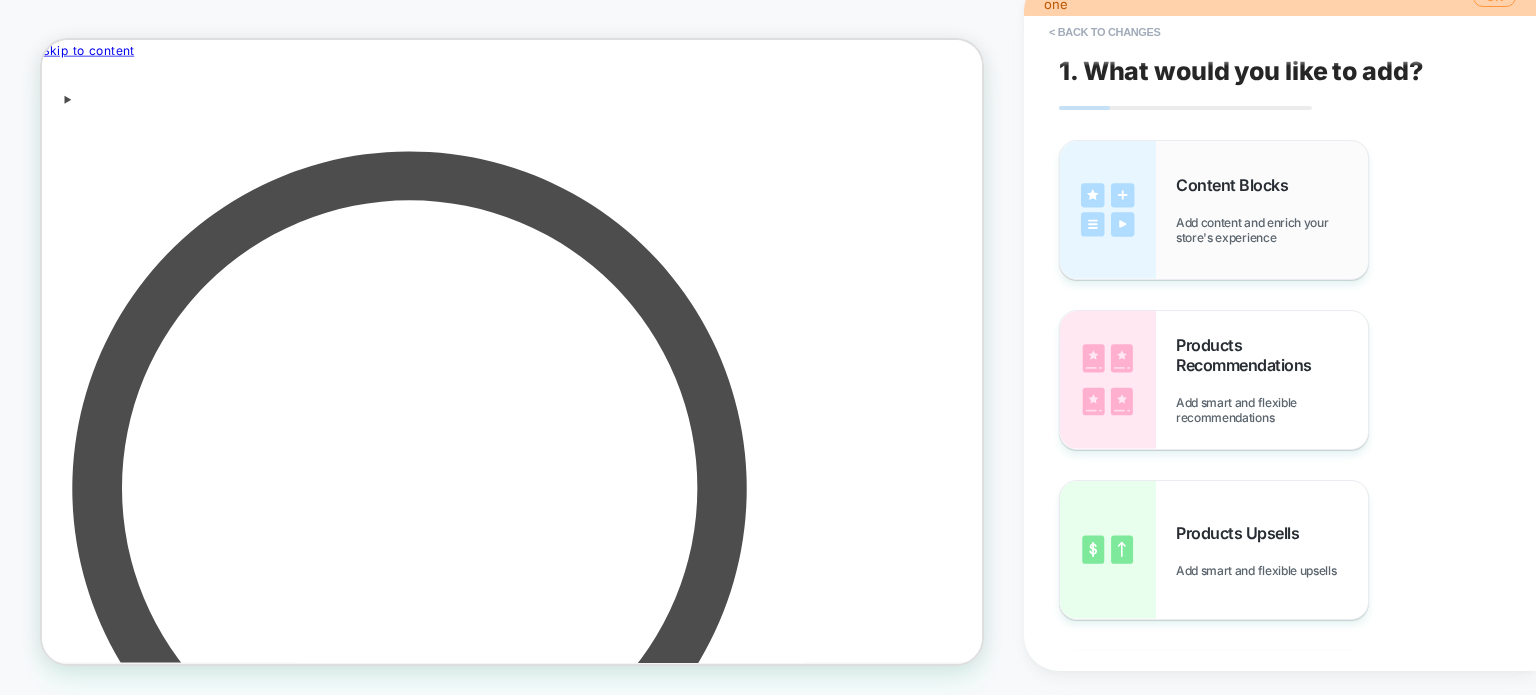 click on "Add content and enrich your store's experience" at bounding box center (1272, 230) 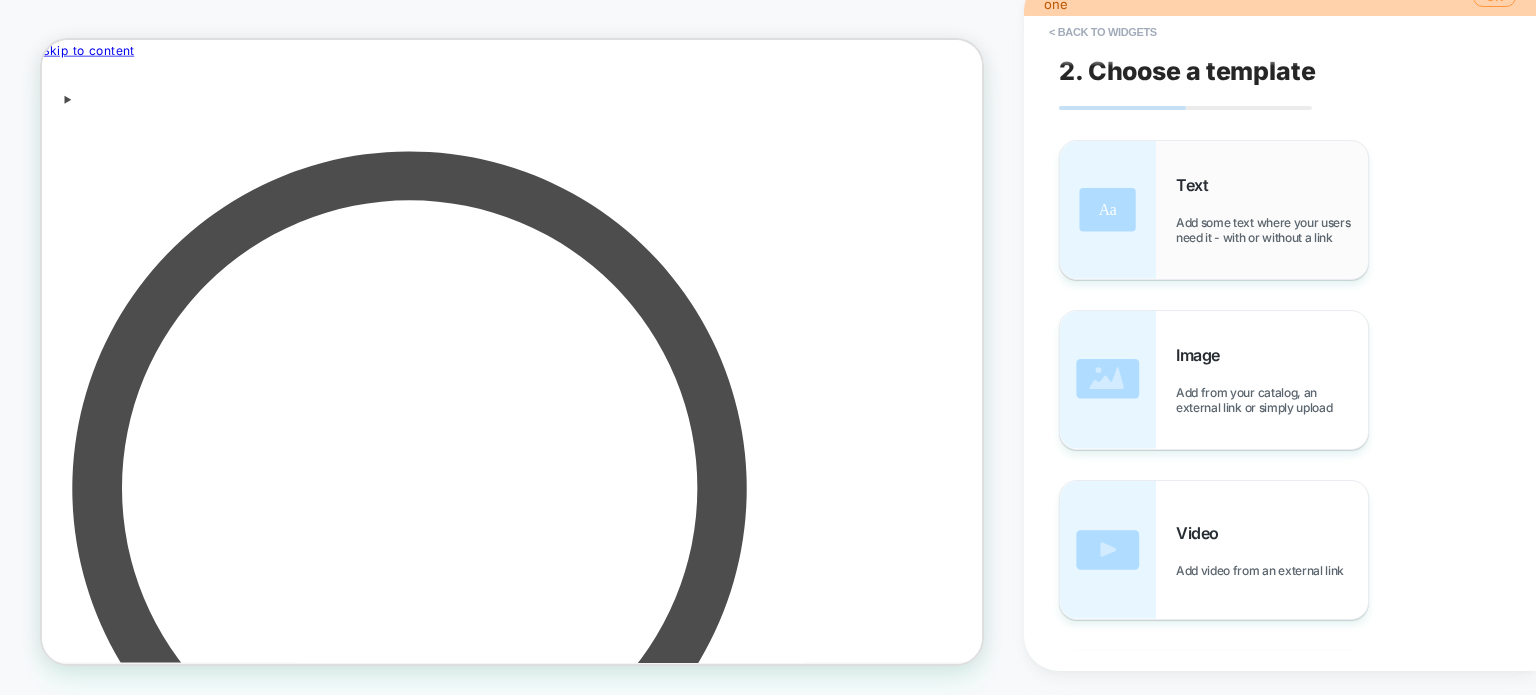 click on "Add some text where your users need it - with or without a link" at bounding box center (1272, 230) 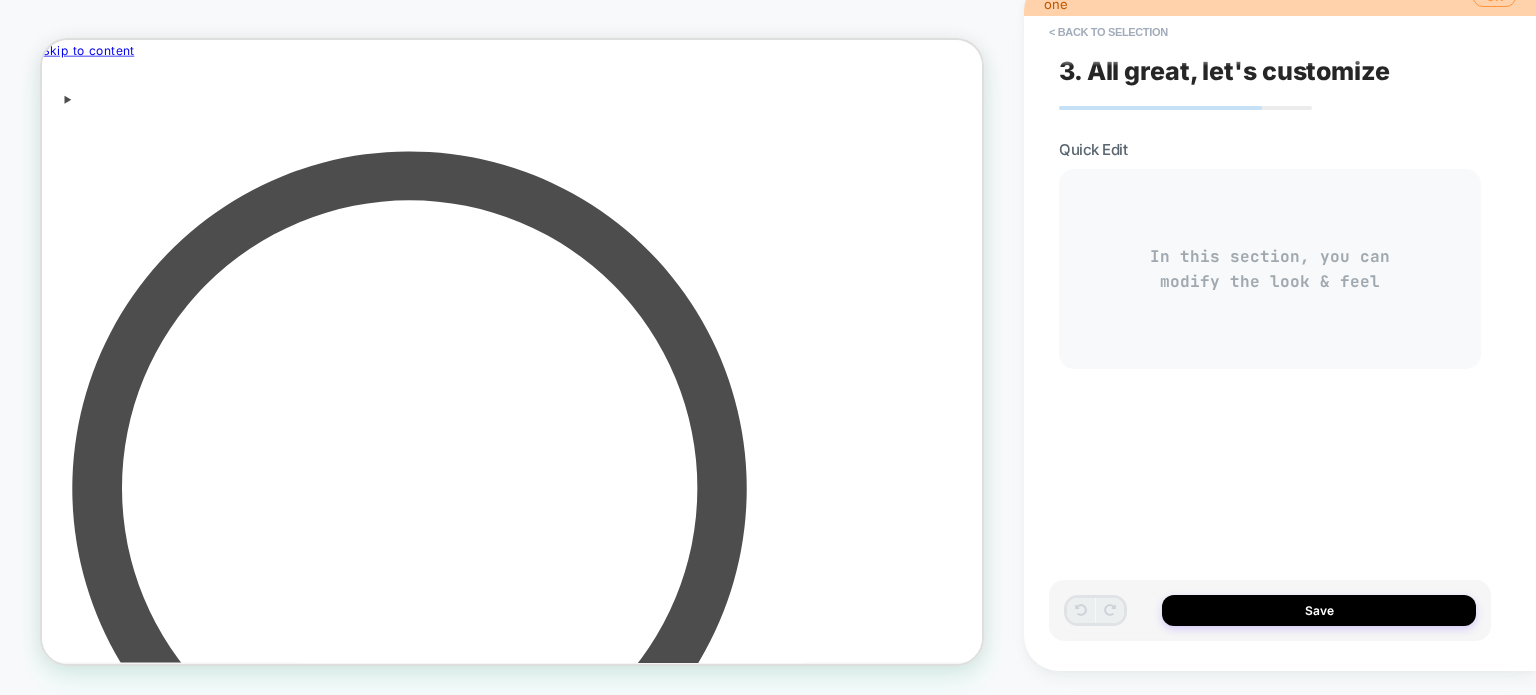 click on "In this section, you can modify the look & feel" at bounding box center (1270, 269) 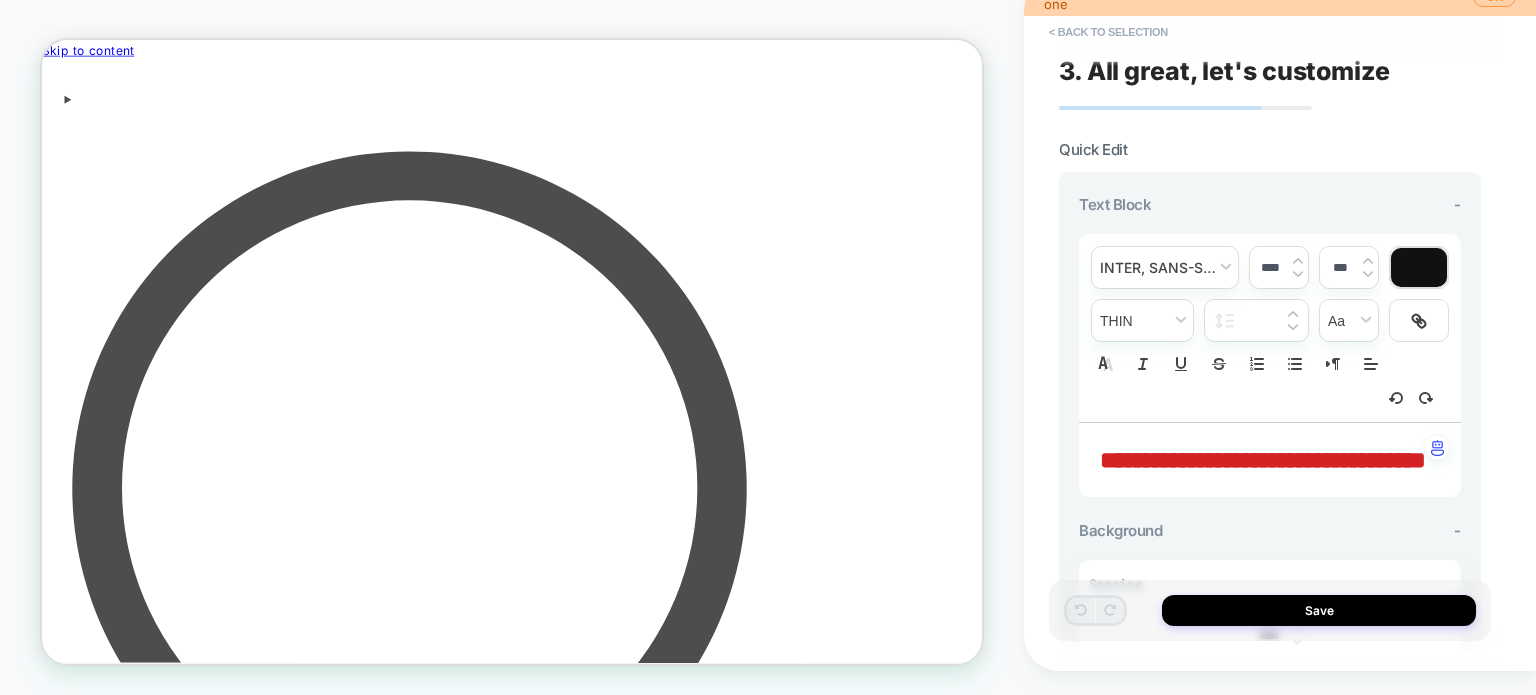 click on "In this section, you can modify the look & feel" at bounding box center (1270, 269) 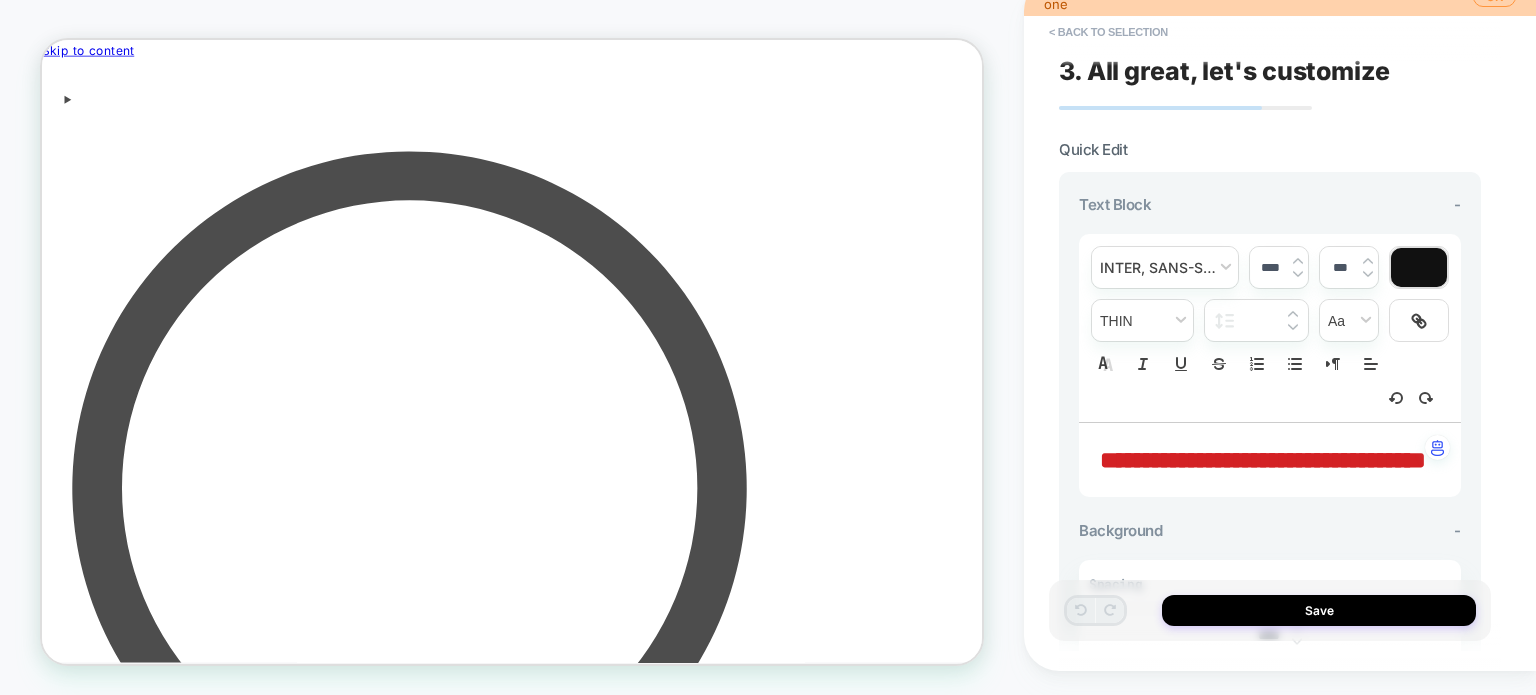 click on "**********" at bounding box center (1263, 460) 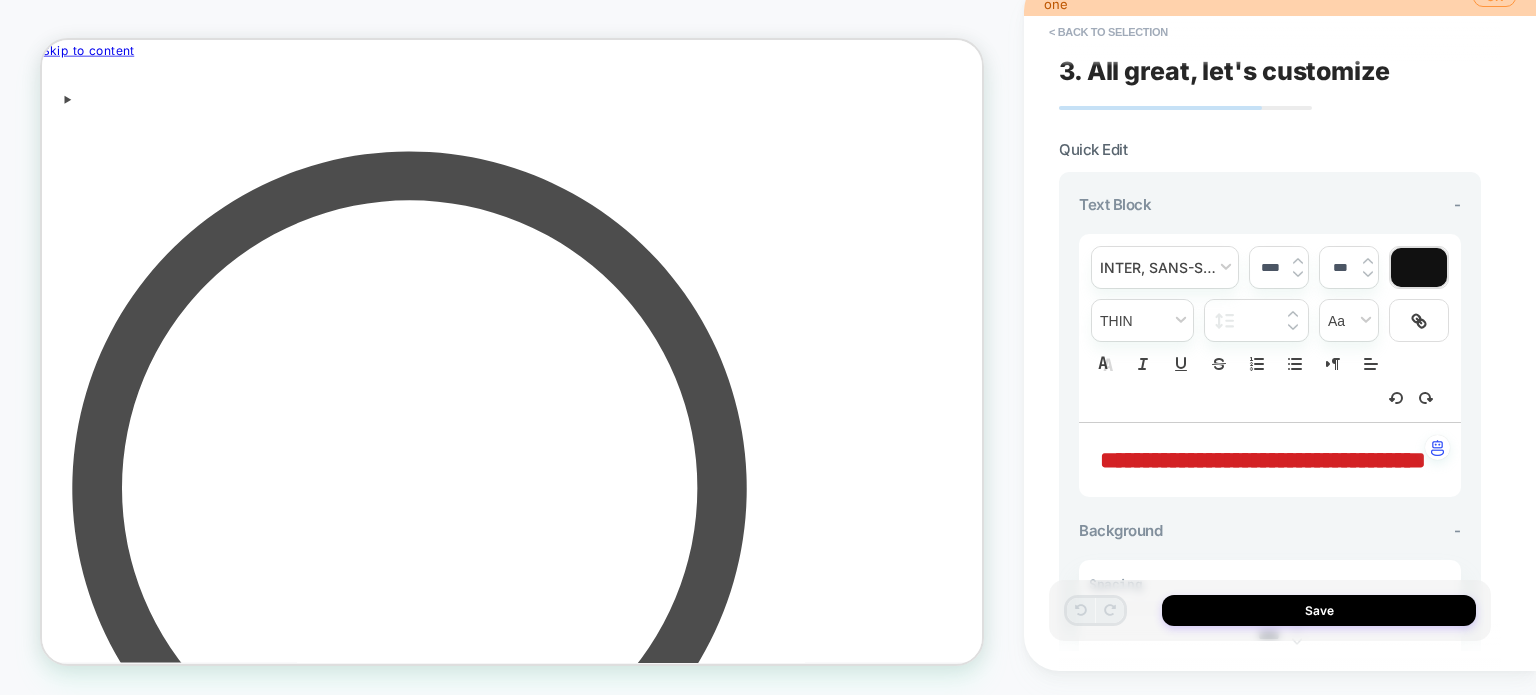 type on "****" 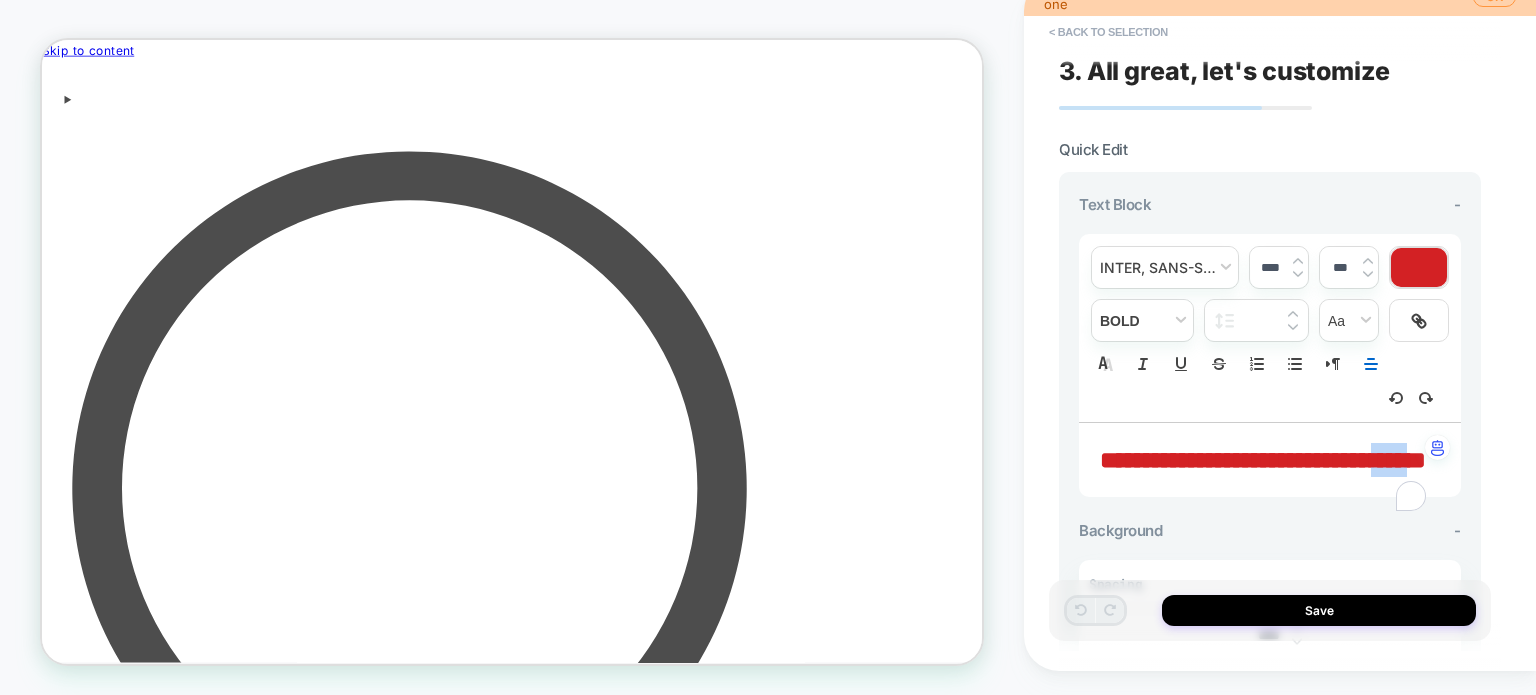 click on "**********" at bounding box center [1263, 460] 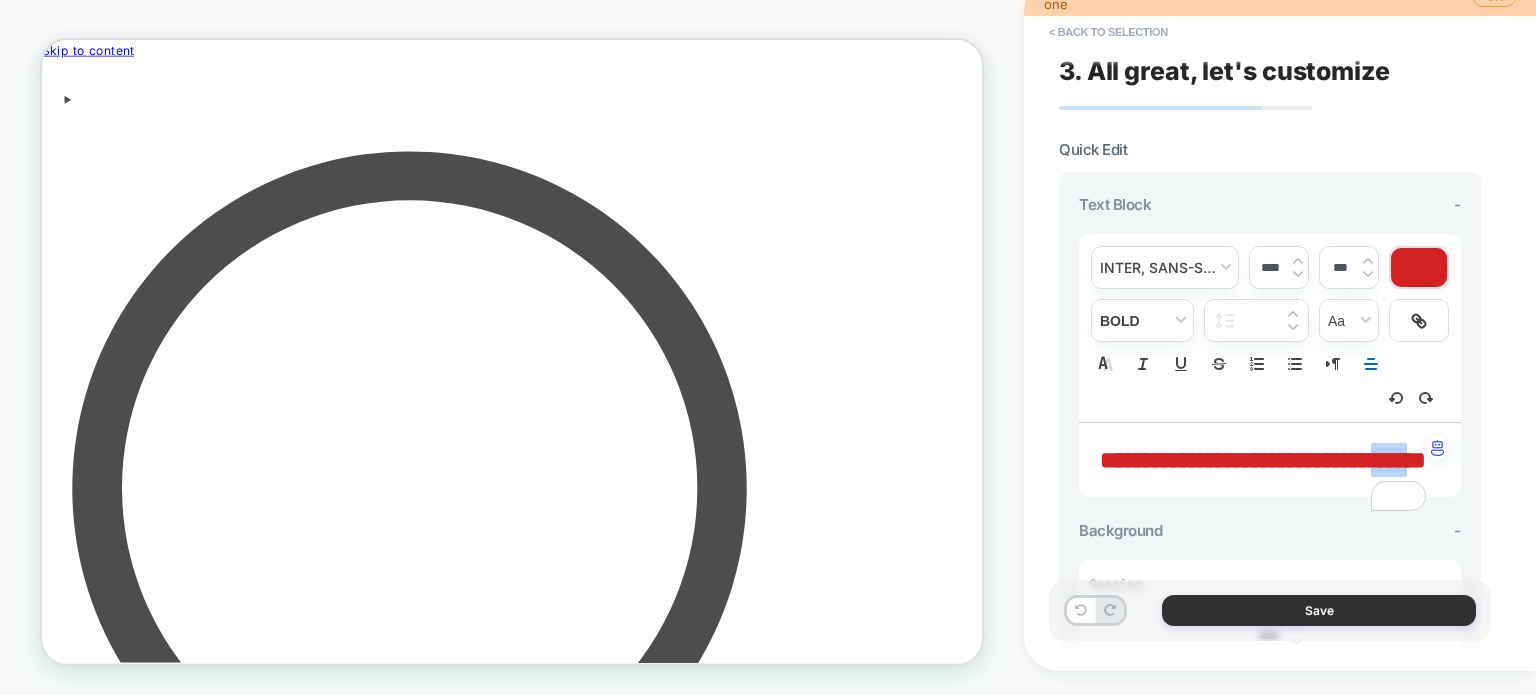 click on "Save" at bounding box center [1319, 610] 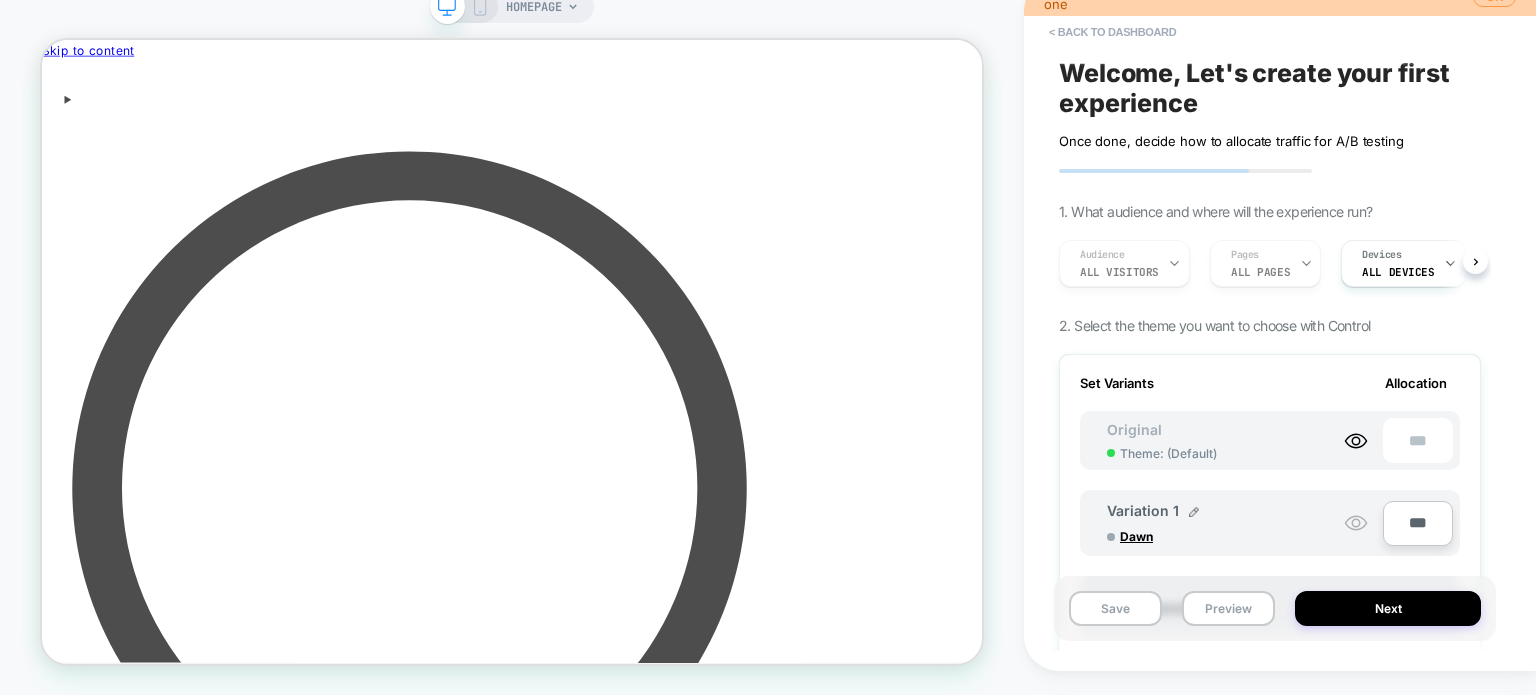 scroll, scrollTop: 0, scrollLeft: 1, axis: horizontal 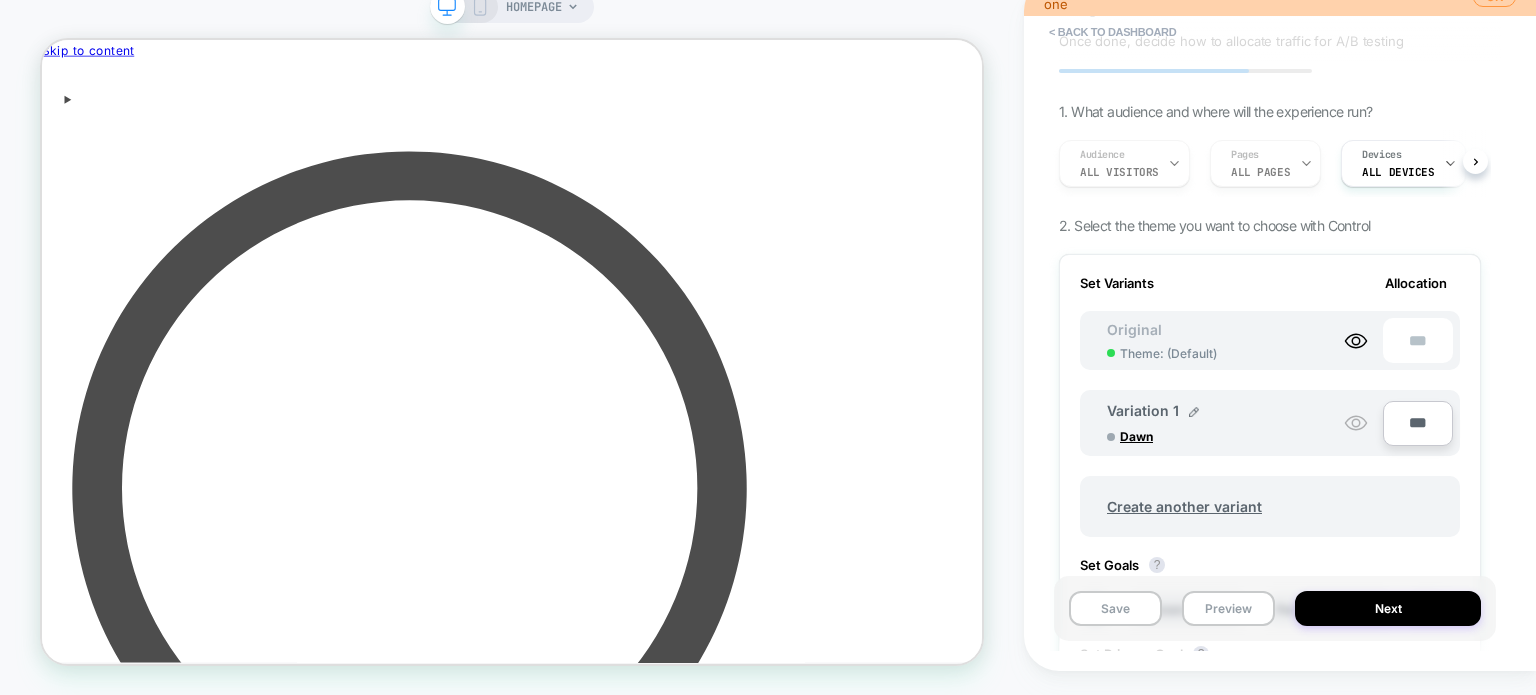 click on "***" at bounding box center (1398, 340) 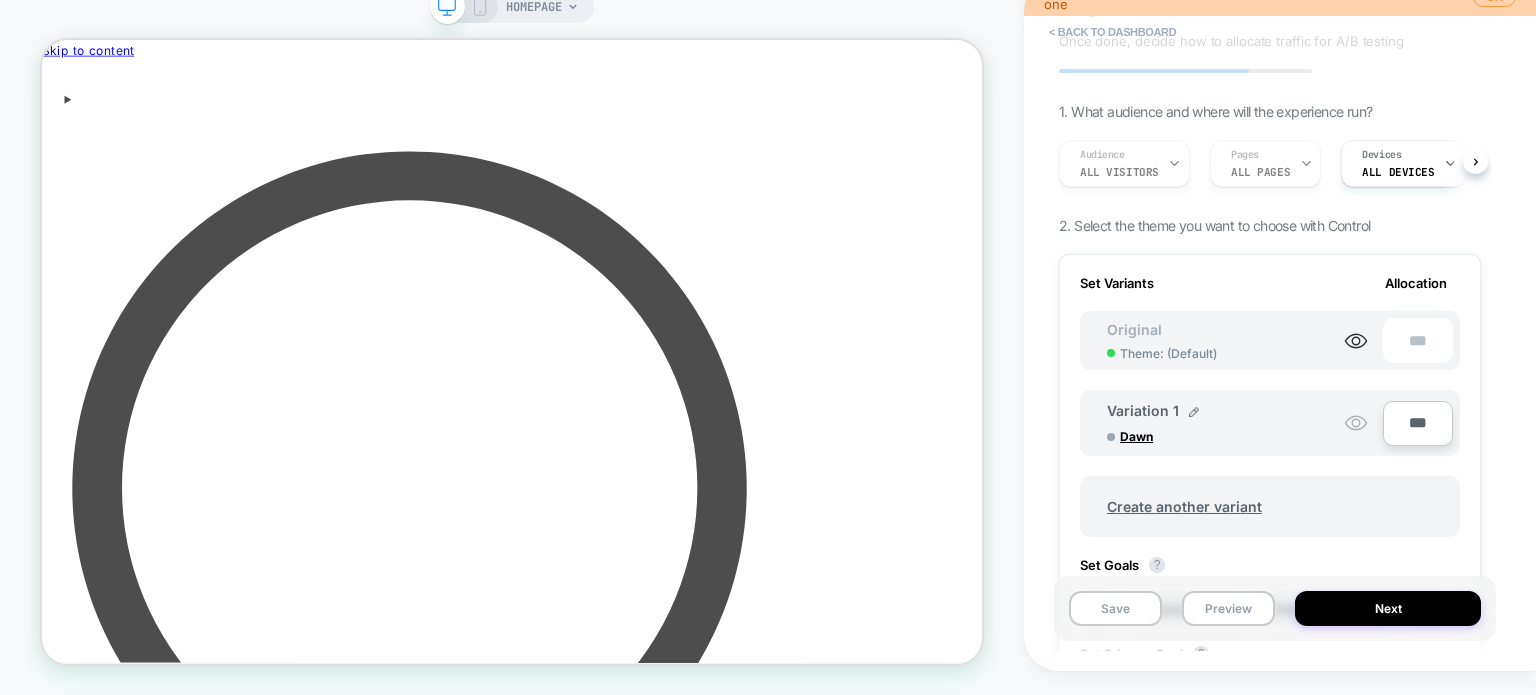 click 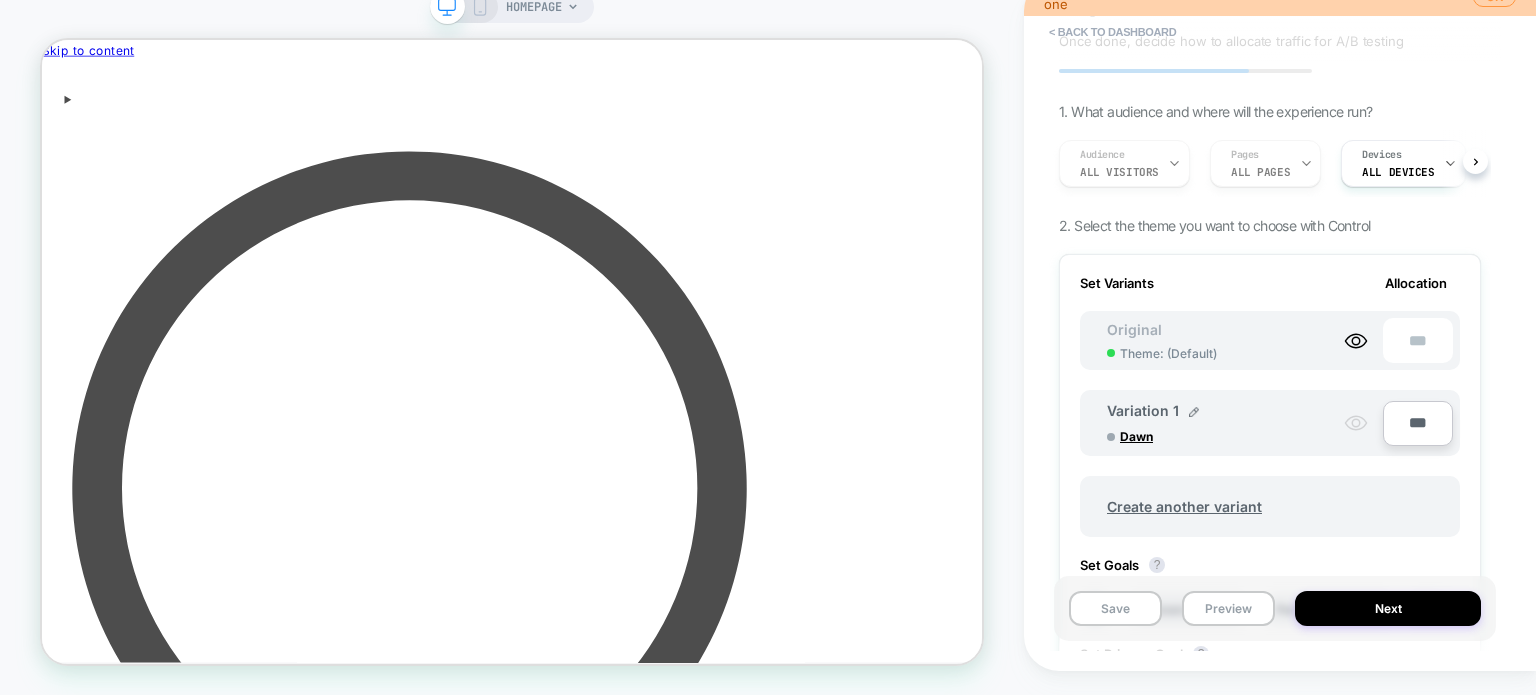 click 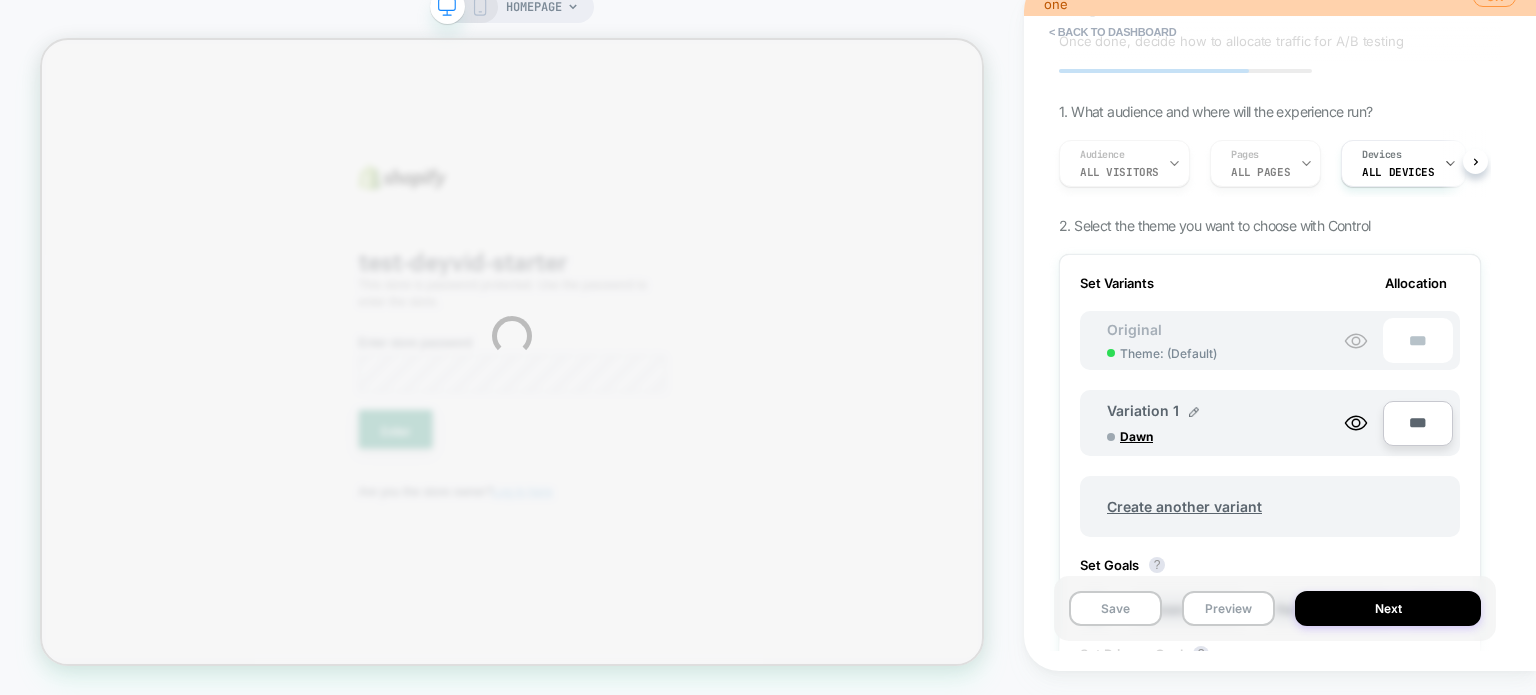 scroll, scrollTop: 0, scrollLeft: 0, axis: both 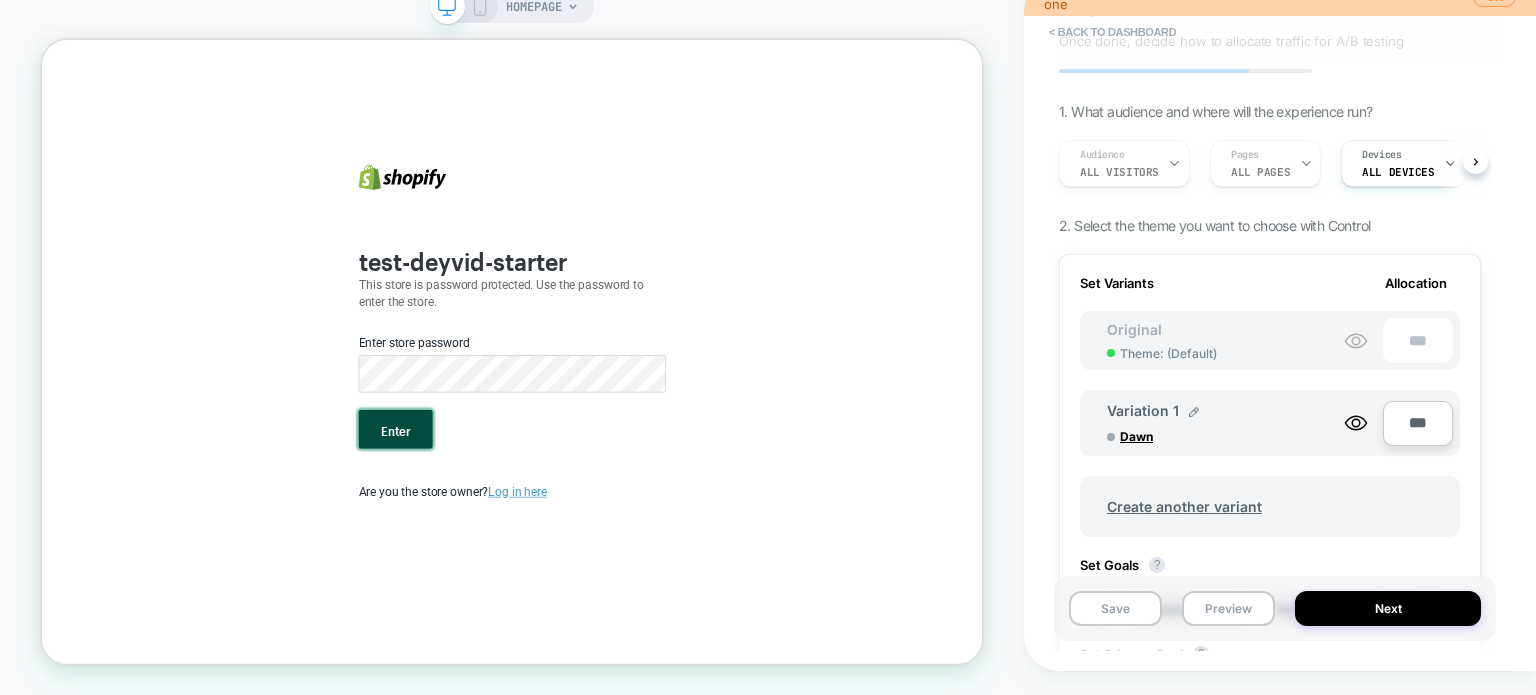 click on "Enter" at bounding box center [513, 559] 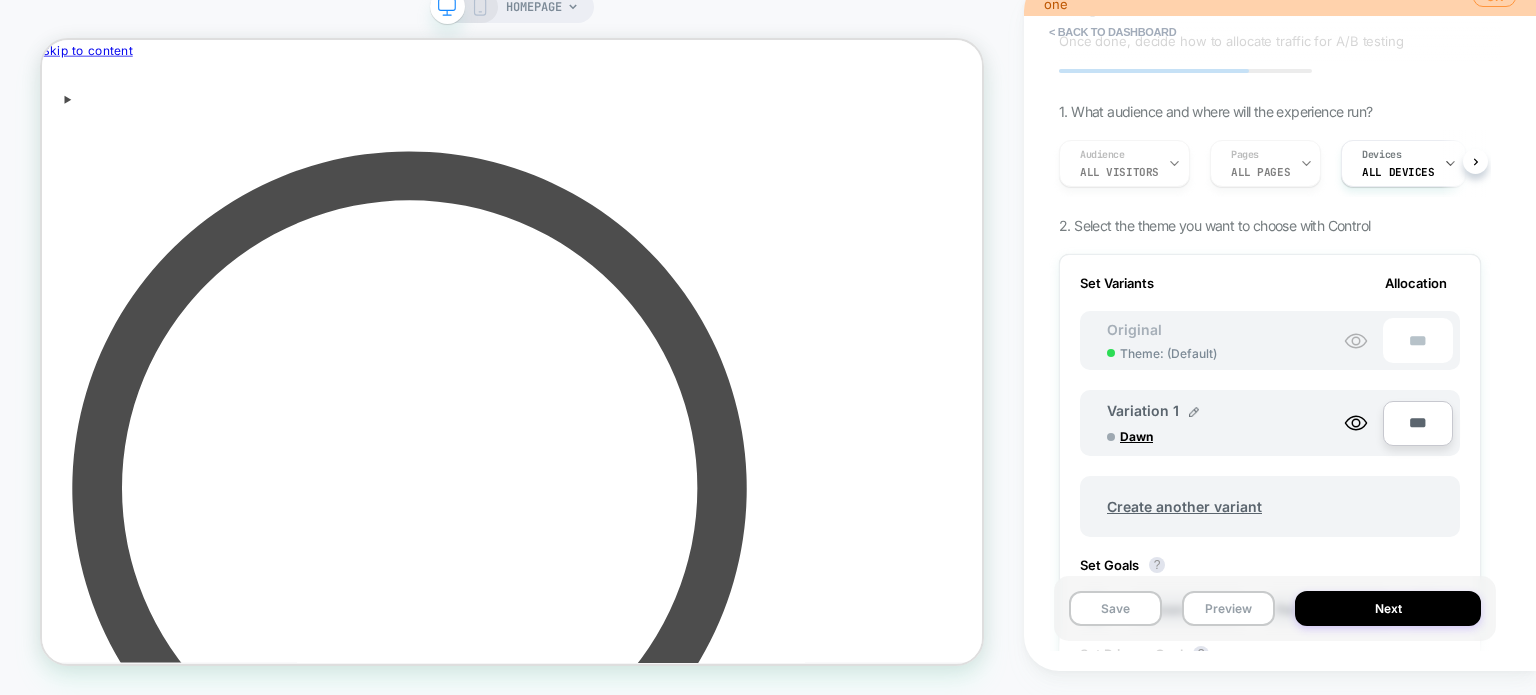 scroll, scrollTop: 0, scrollLeft: 0, axis: both 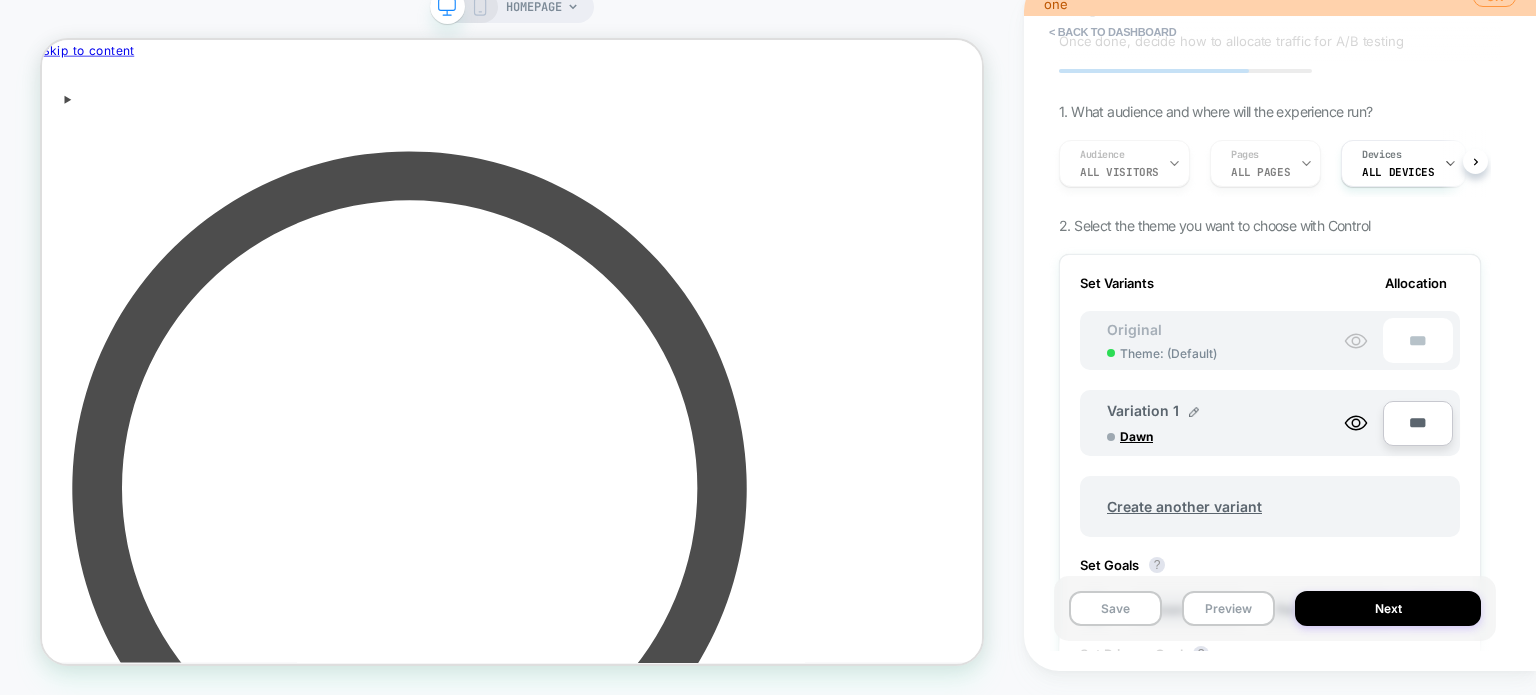 click 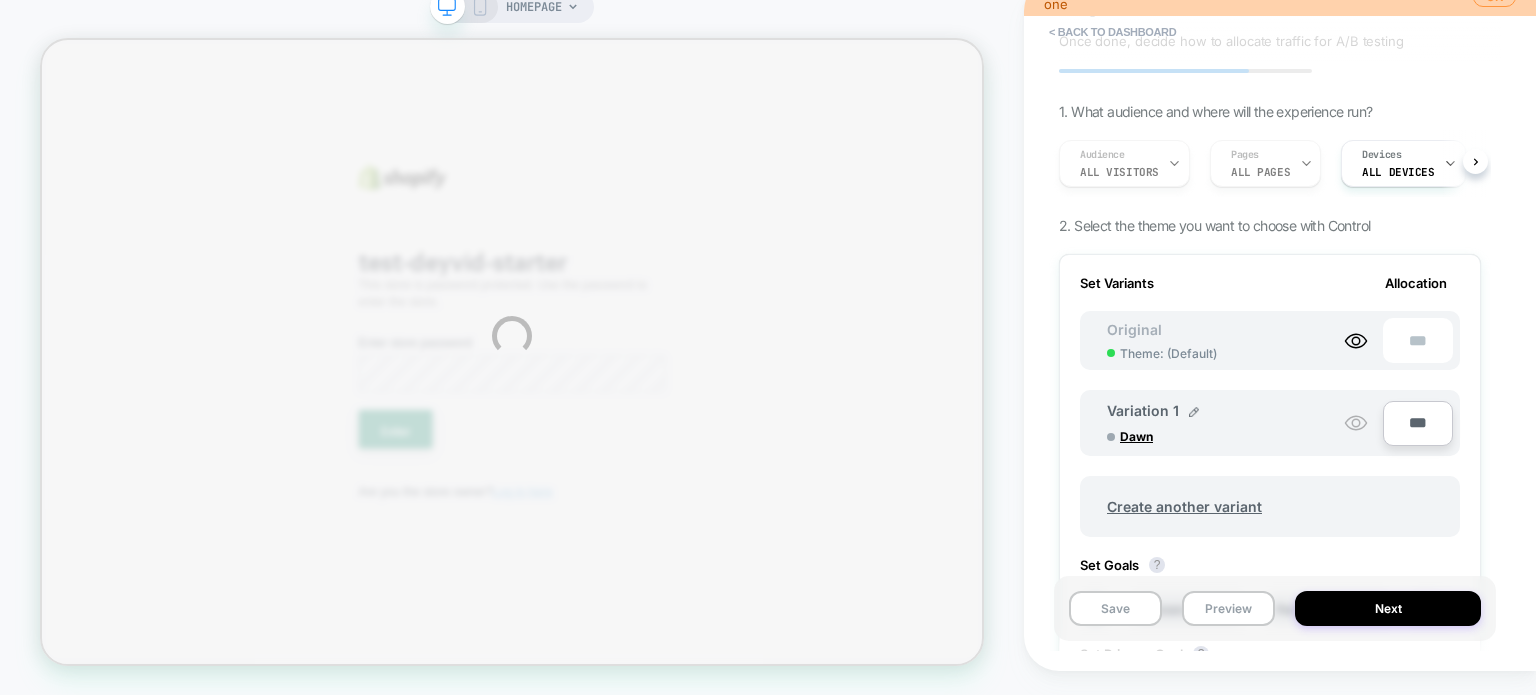 scroll, scrollTop: 0, scrollLeft: 0, axis: both 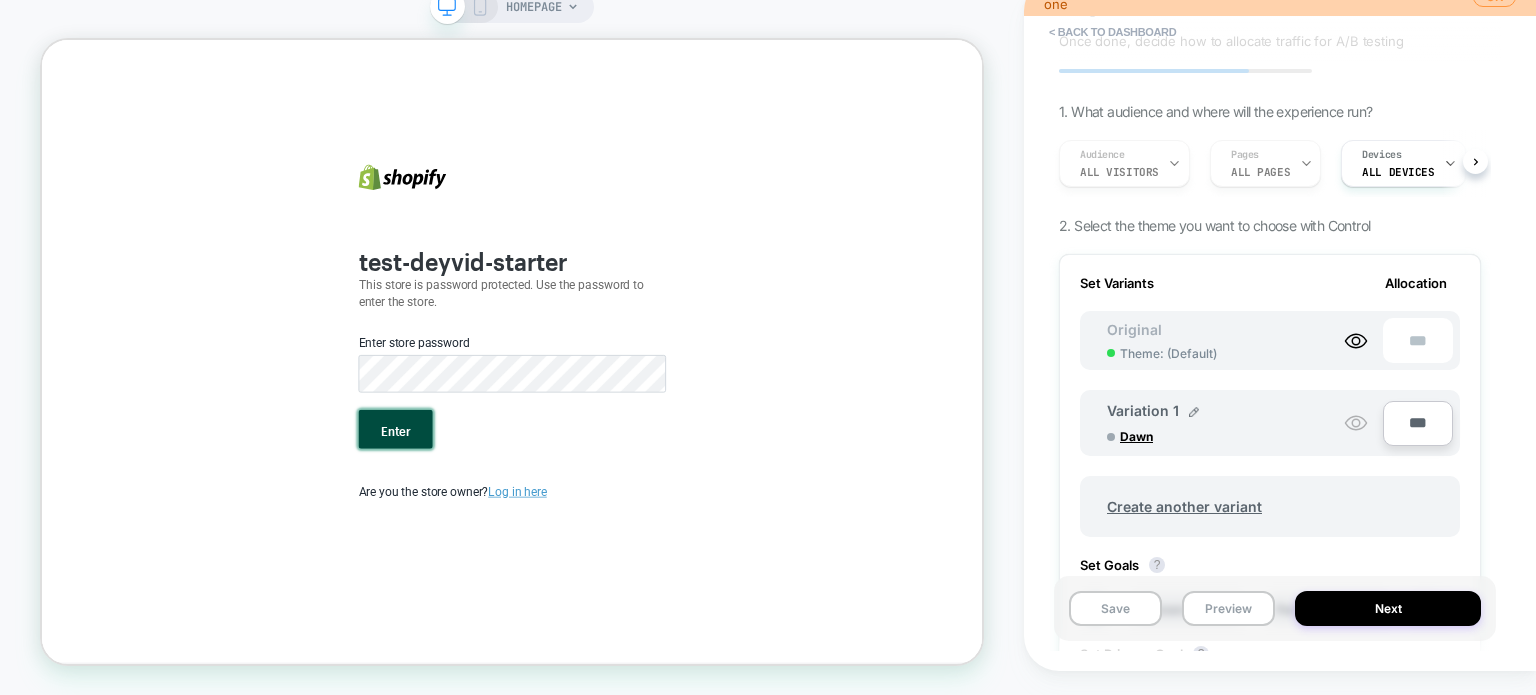 click on "Enter" at bounding box center [513, 559] 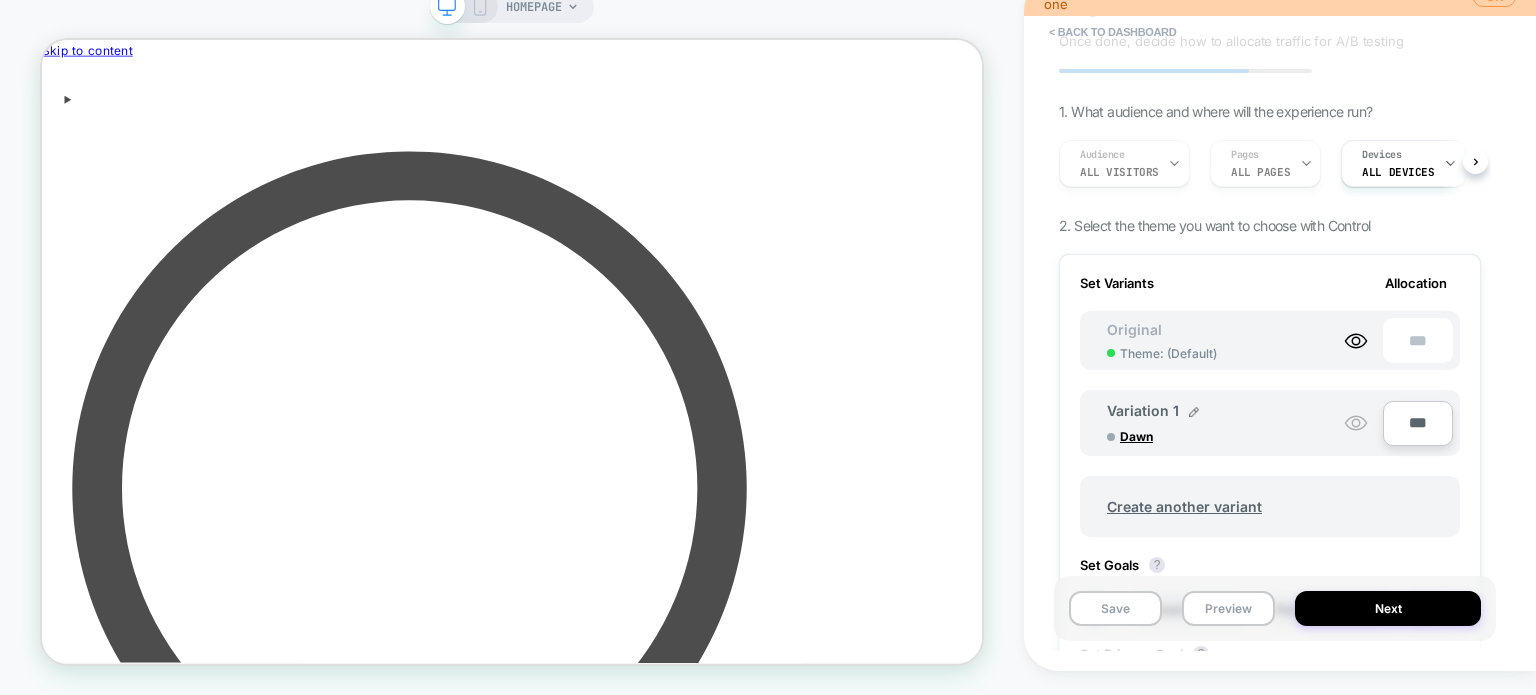 scroll, scrollTop: 0, scrollLeft: 0, axis: both 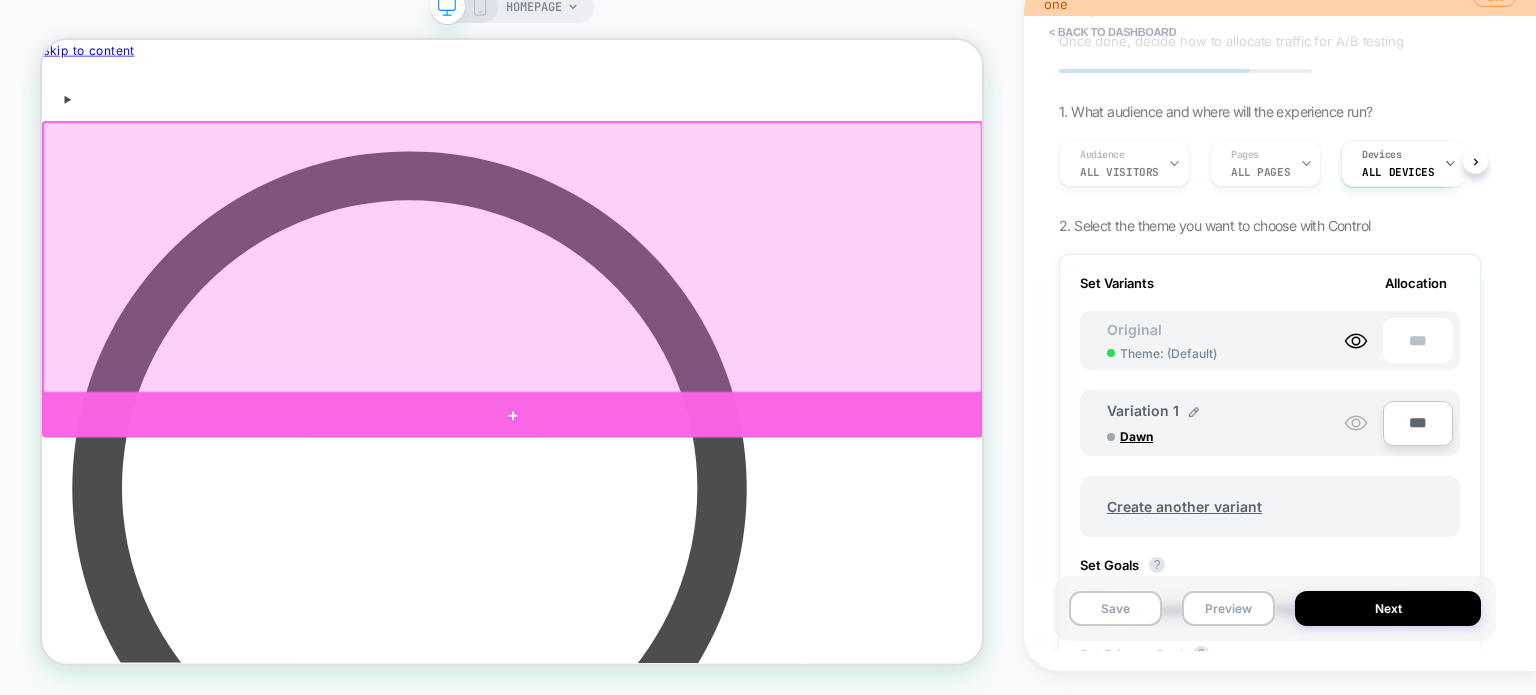 click at bounding box center [669, 541] 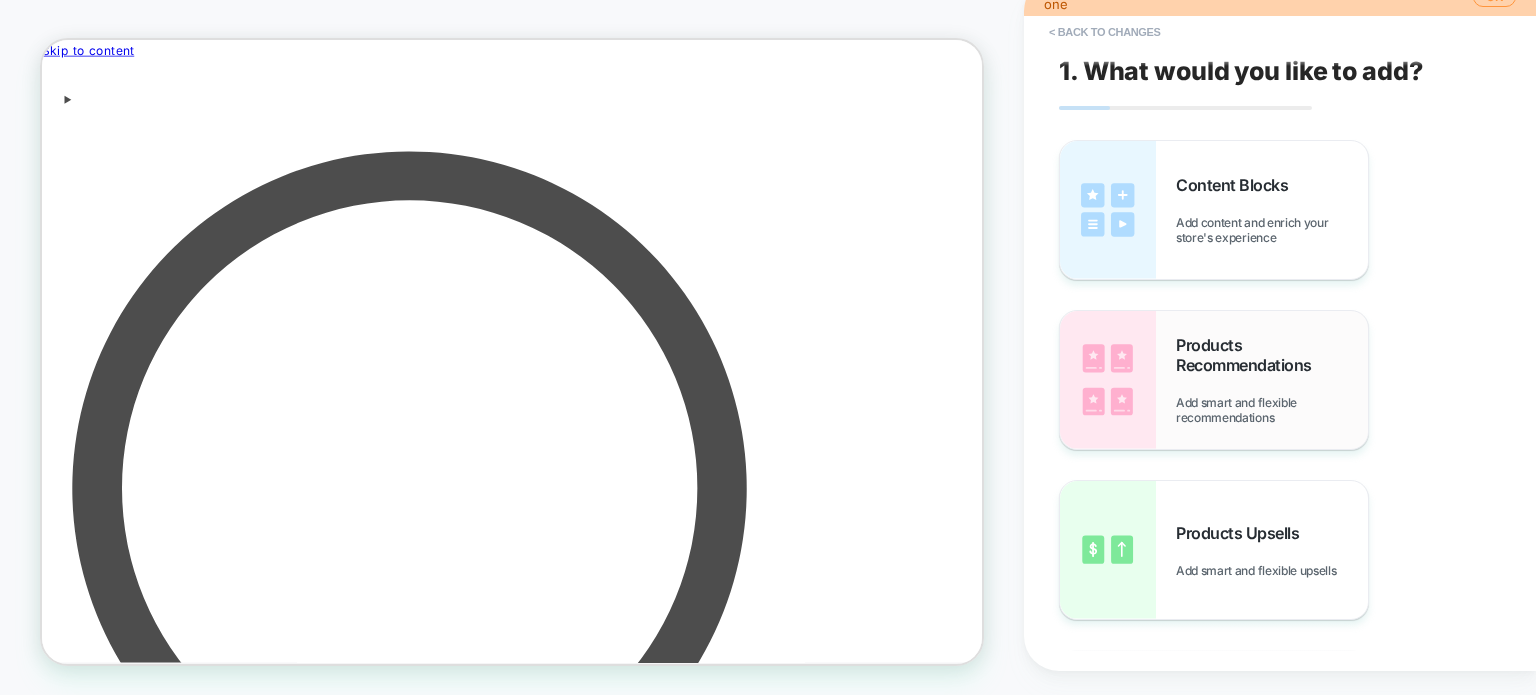 click on "Products Recommendations Add smart and flexible recommendations" at bounding box center [1214, 380] 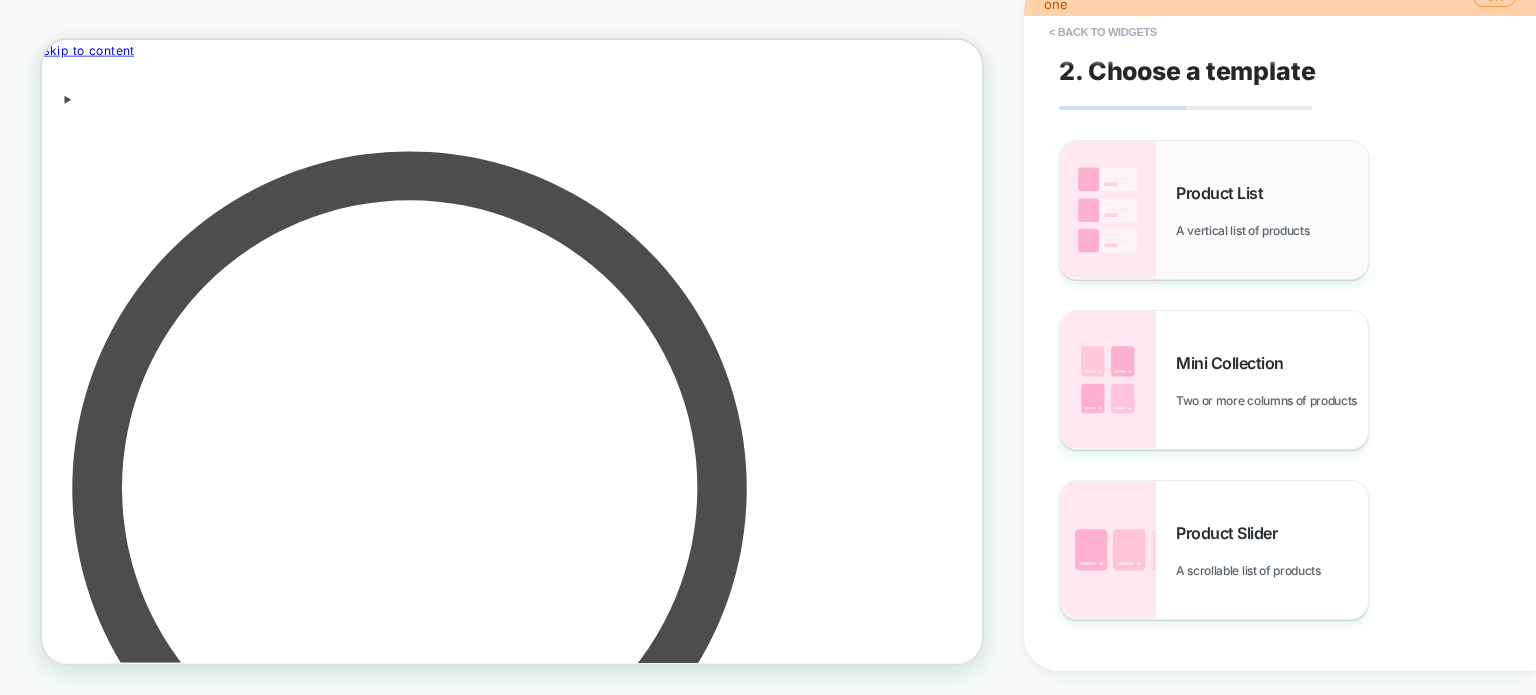 click on "Product List A vertical list of products" at bounding box center [1214, 210] 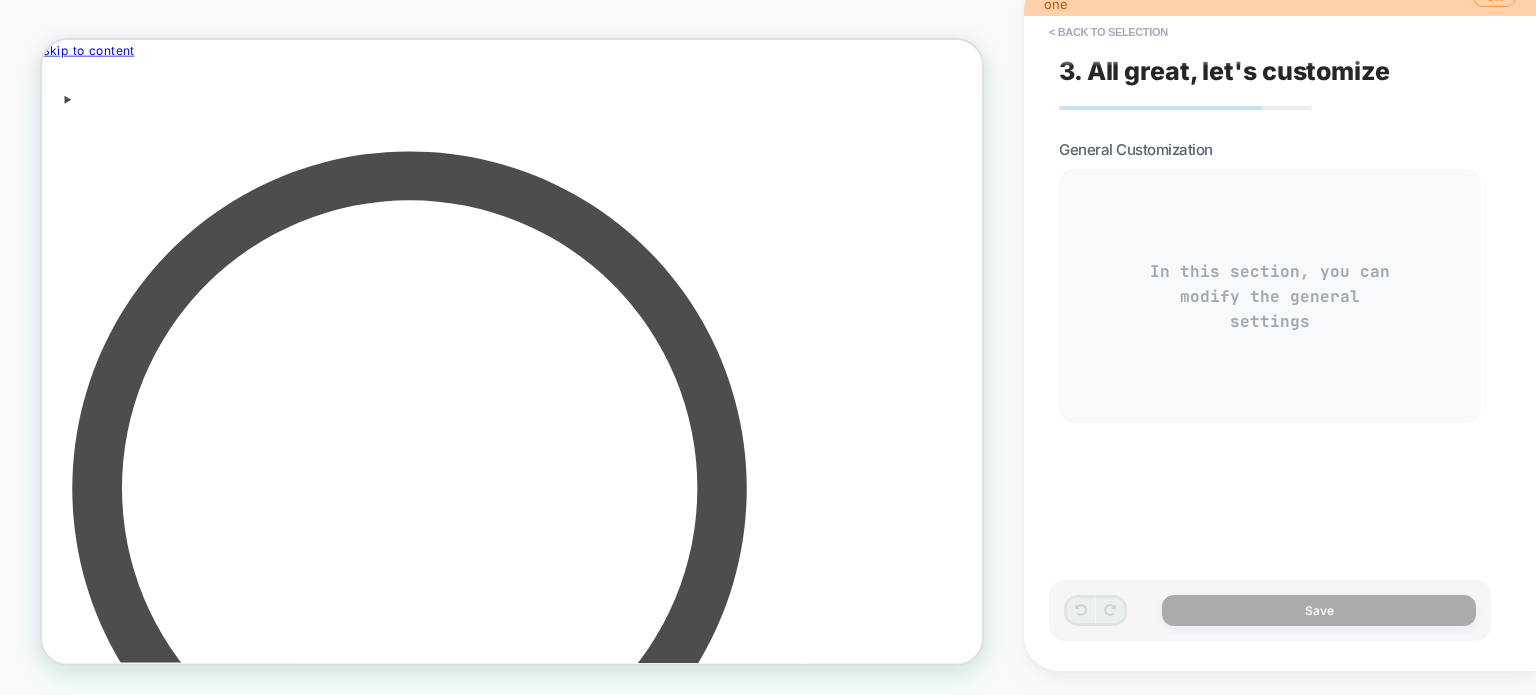 click on "In this section, you can modify the general settings" at bounding box center [1270, 296] 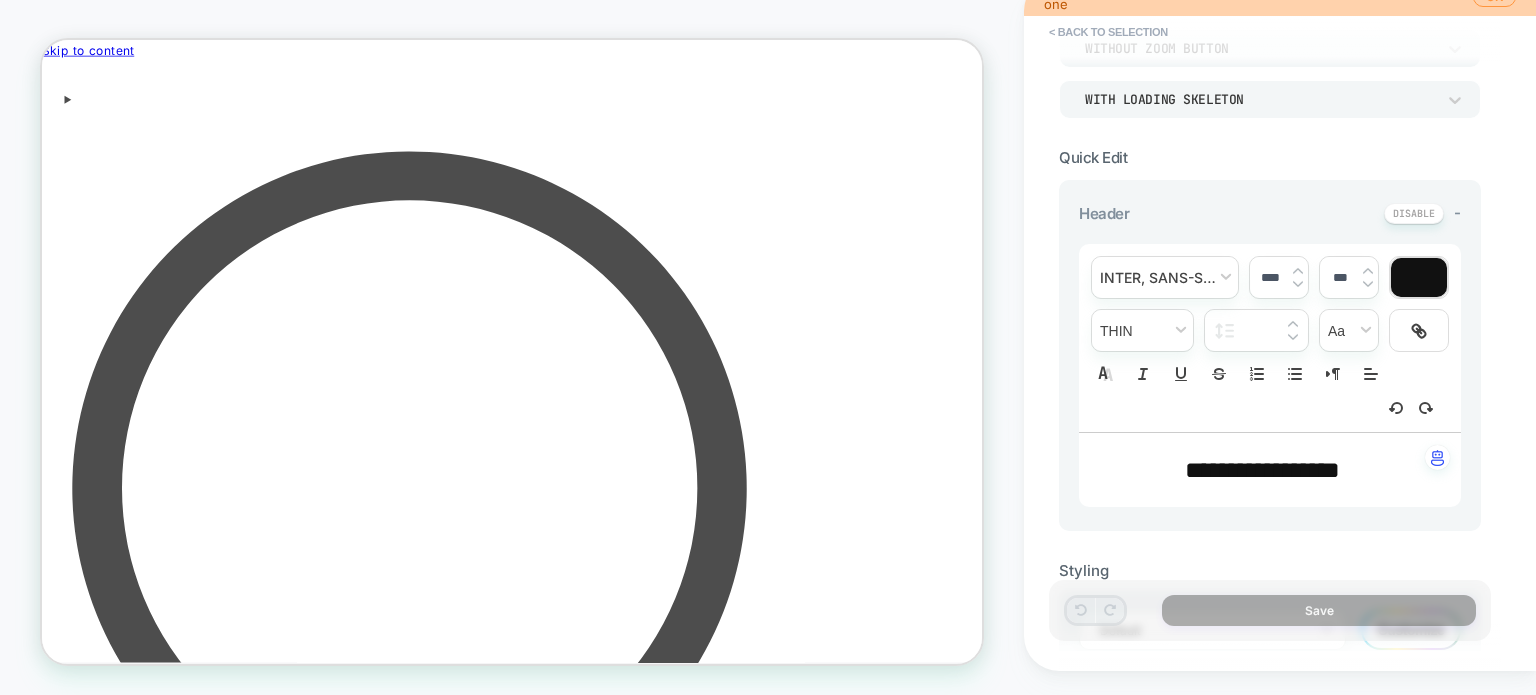 scroll, scrollTop: 400, scrollLeft: 0, axis: vertical 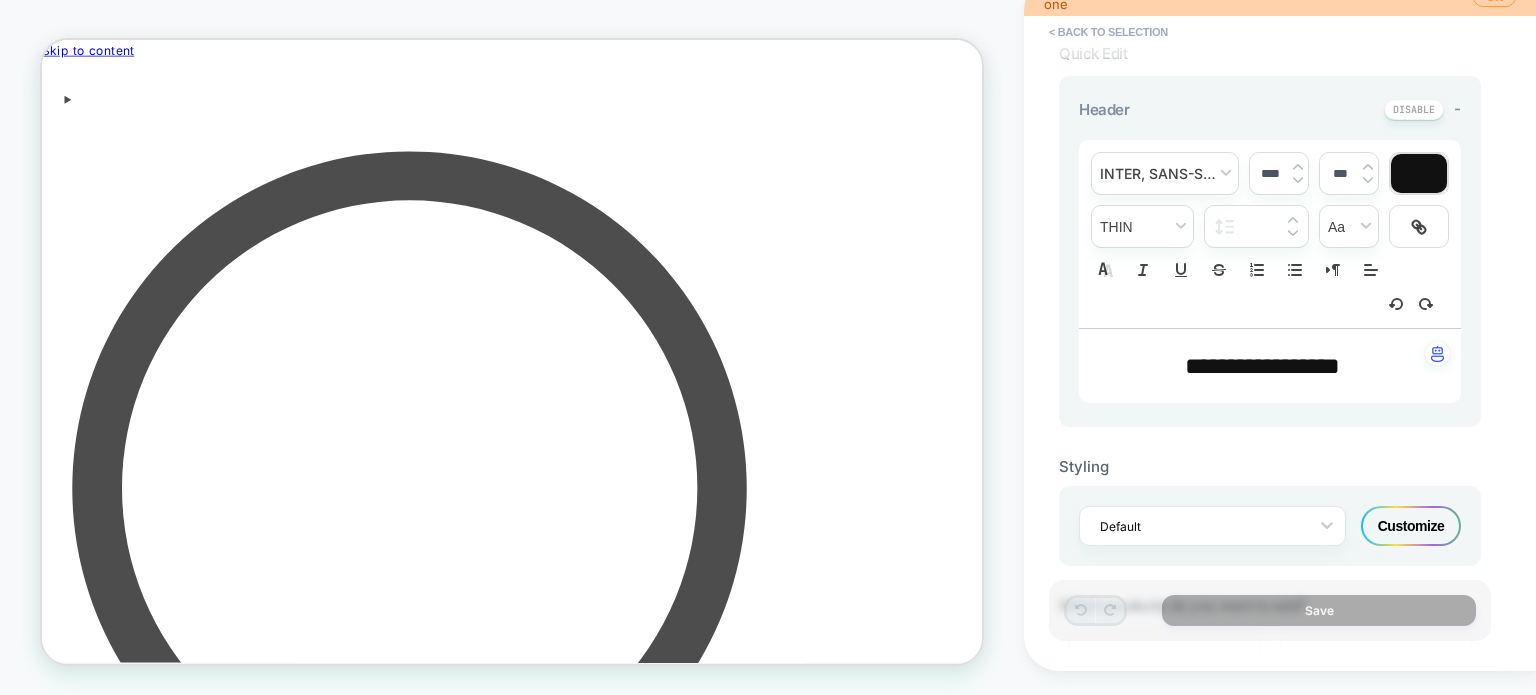 click on "**********" at bounding box center (1262, 366) 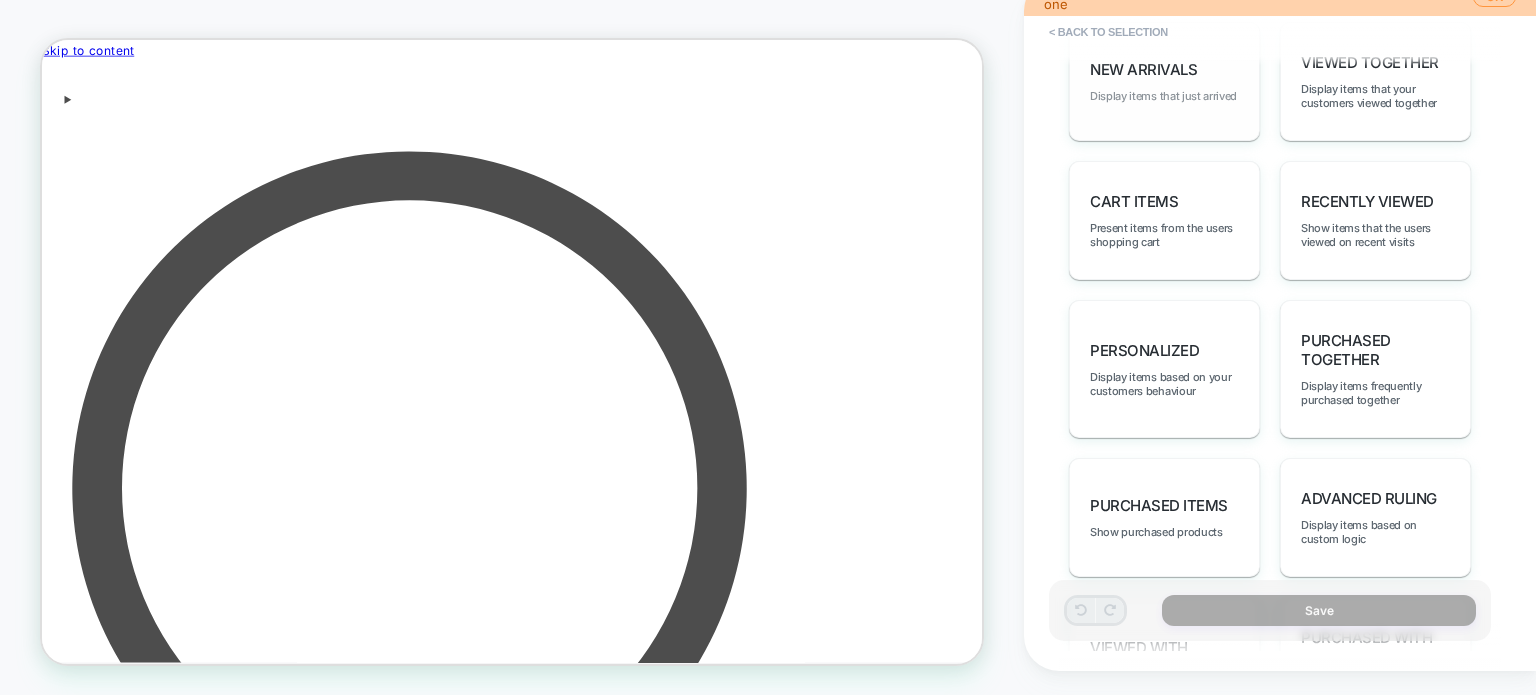 scroll, scrollTop: 1200, scrollLeft: 0, axis: vertical 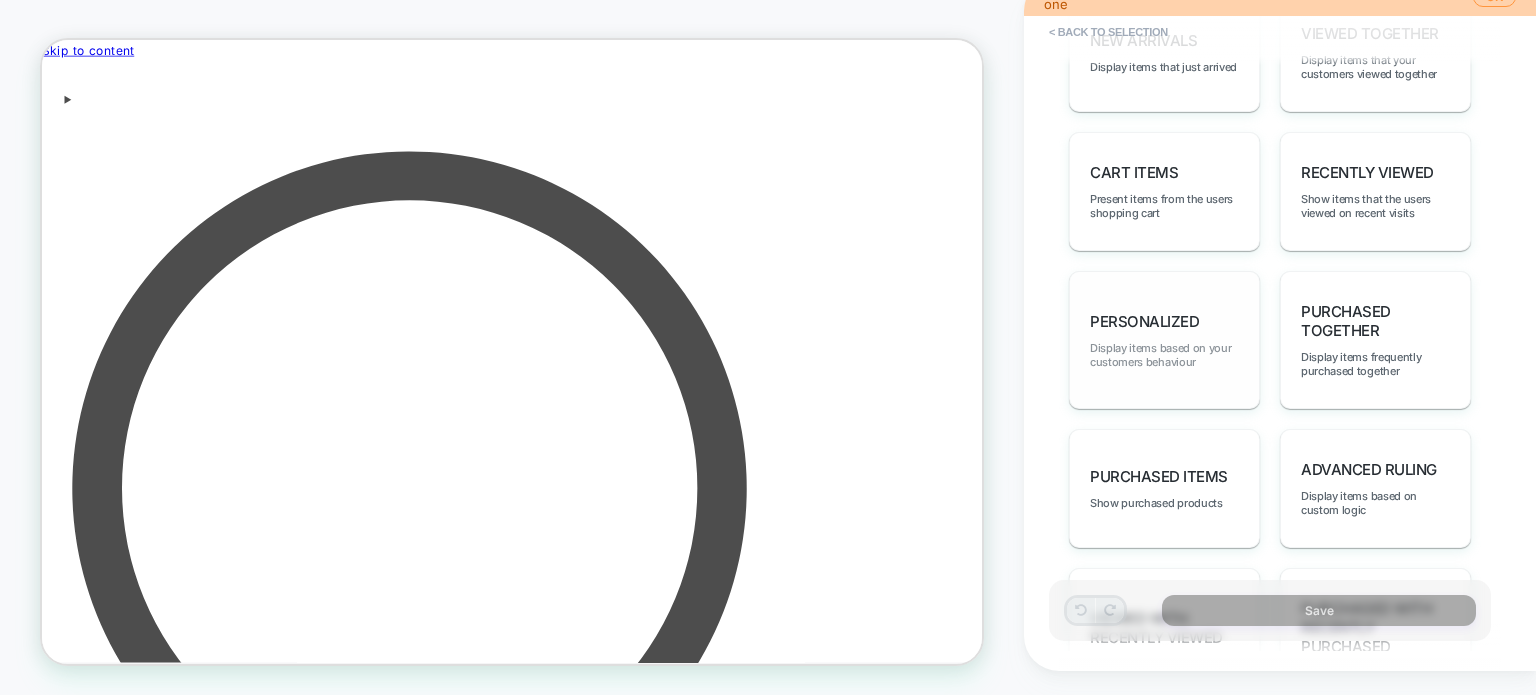 click on "Display items based on your customers behaviour" at bounding box center [1164, 355] 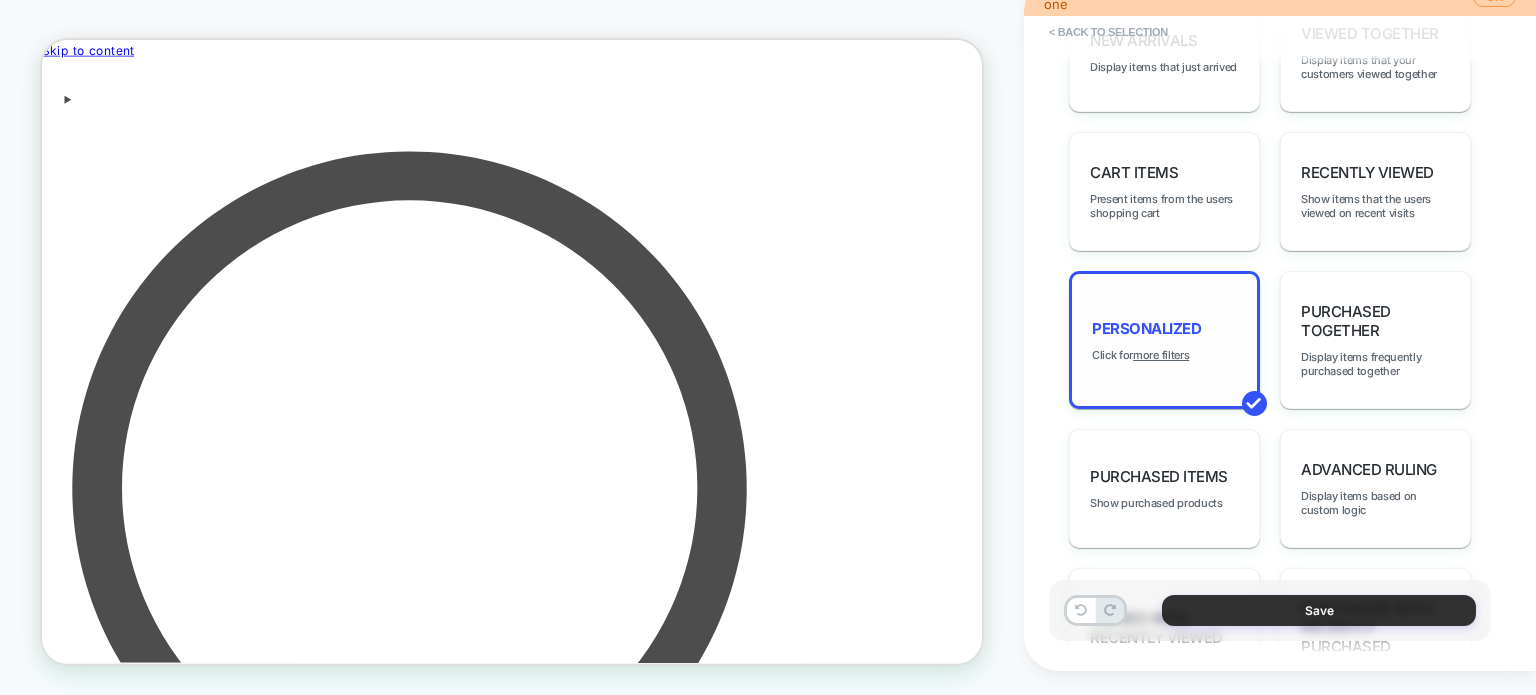 click on "Save" at bounding box center [1319, 610] 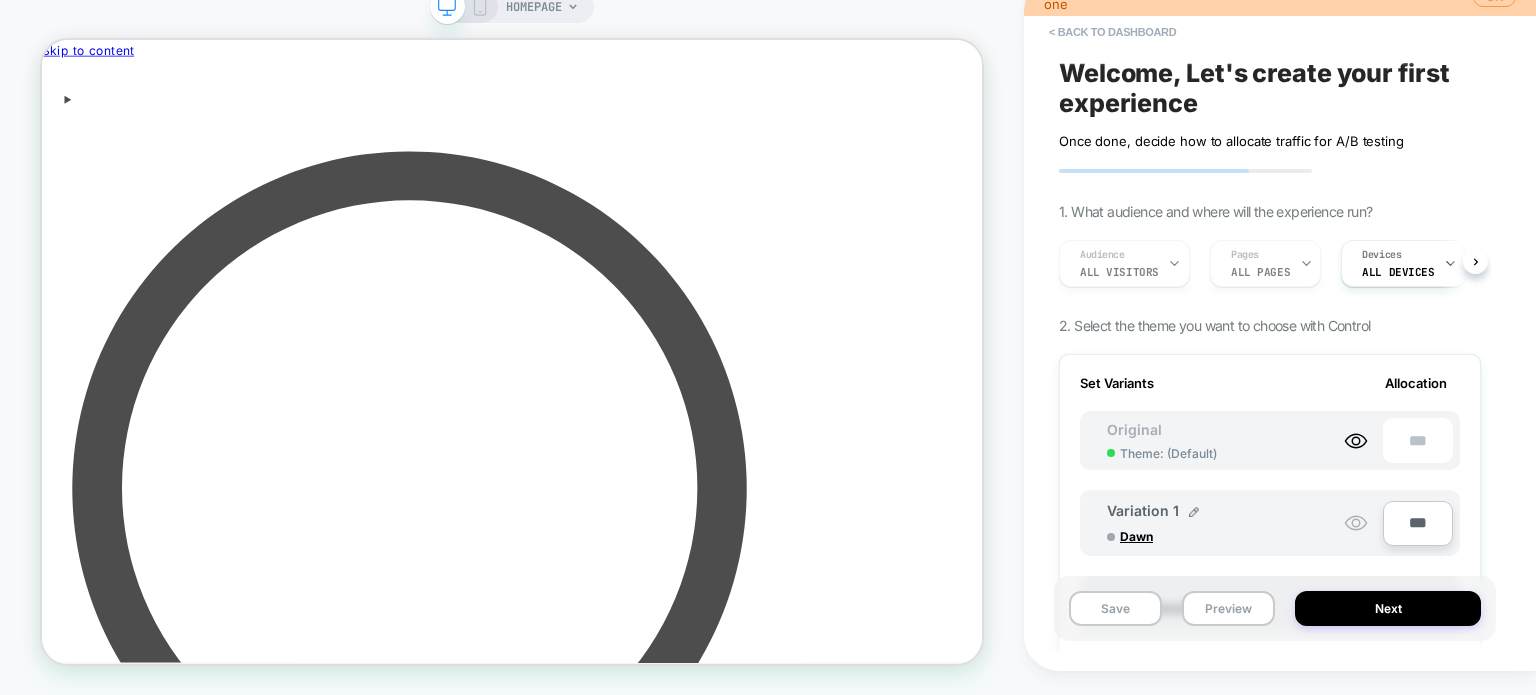 scroll, scrollTop: 0, scrollLeft: 1, axis: horizontal 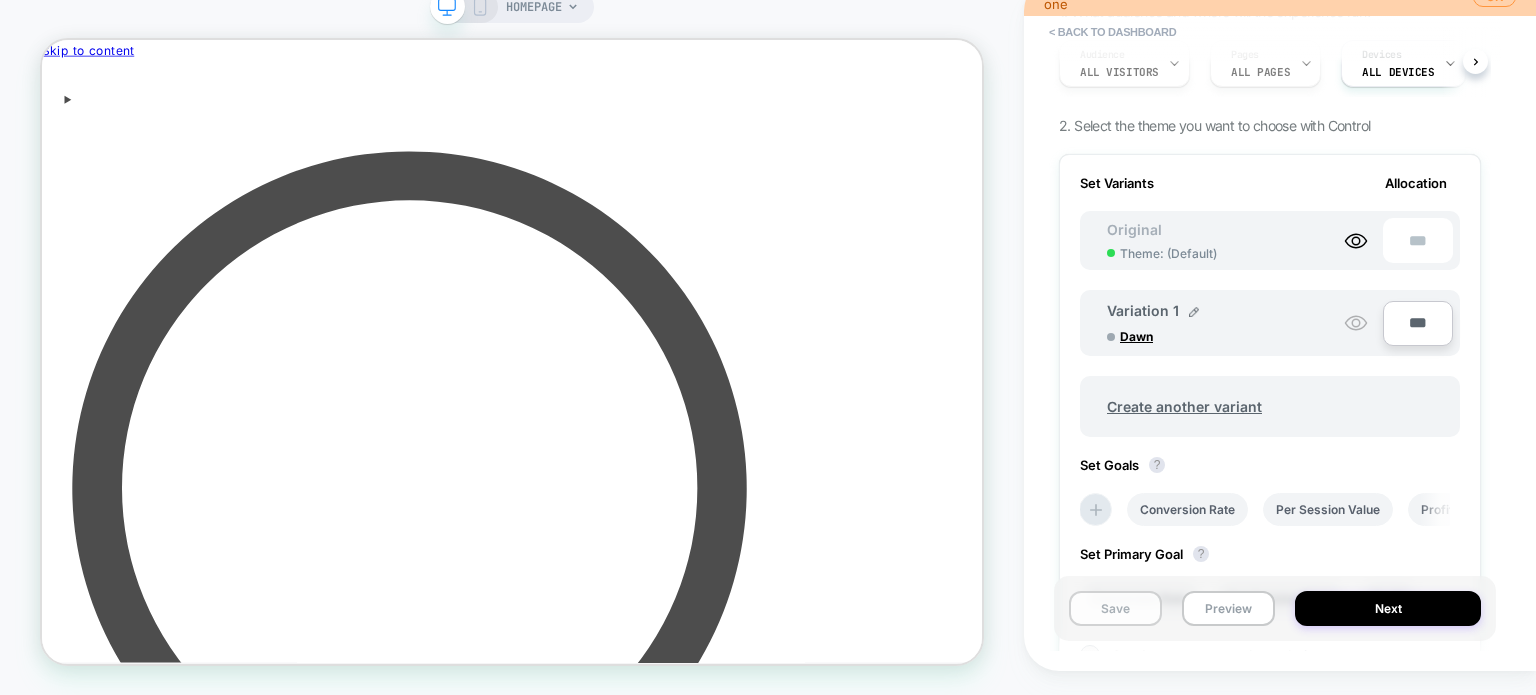 click on "Save" at bounding box center (1115, 608) 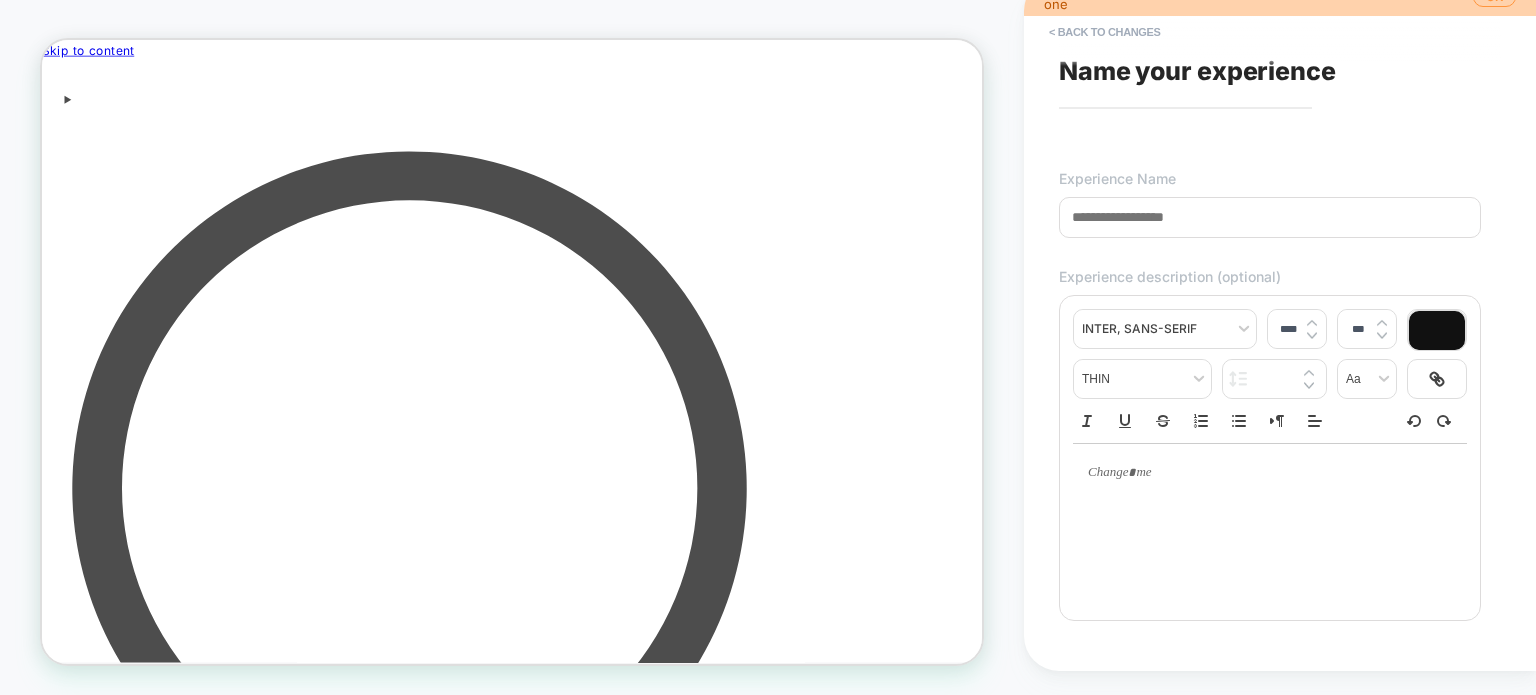 click at bounding box center (1270, 217) 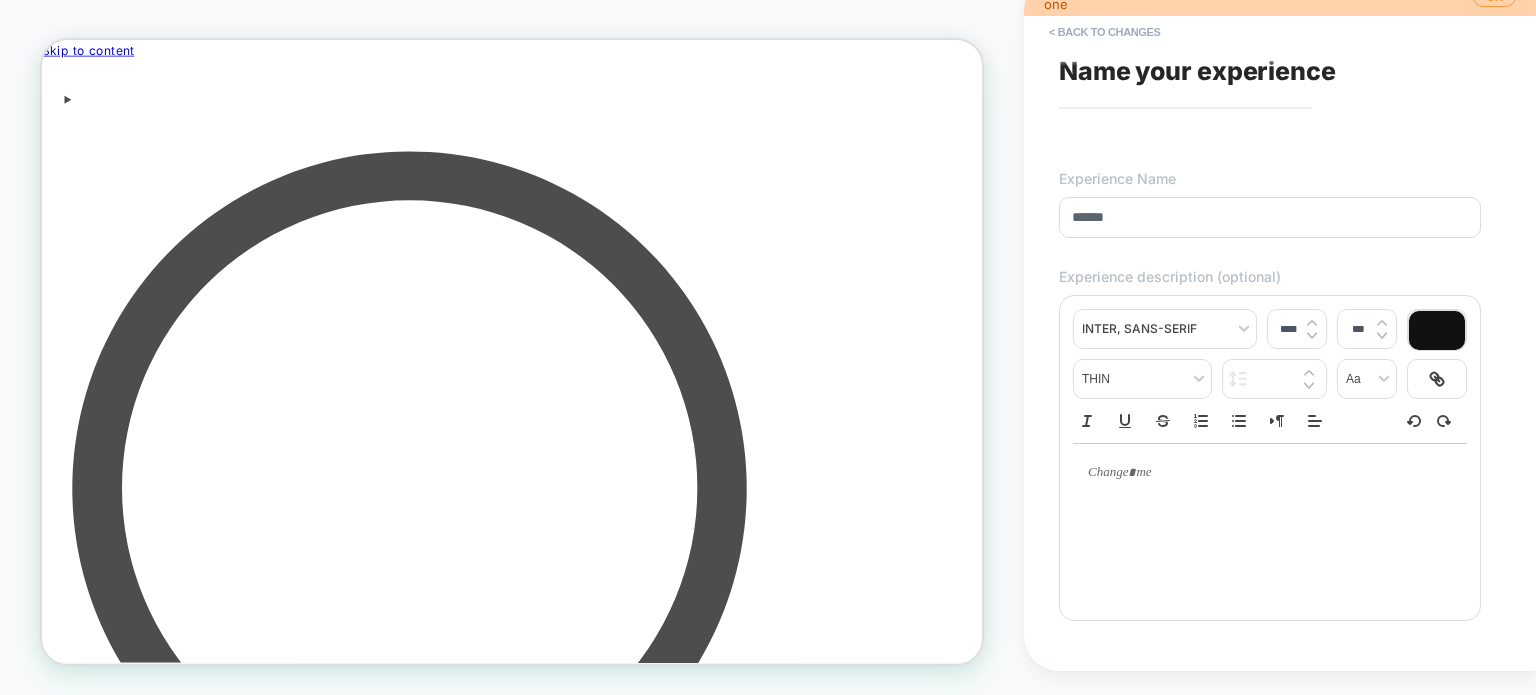 type on "******" 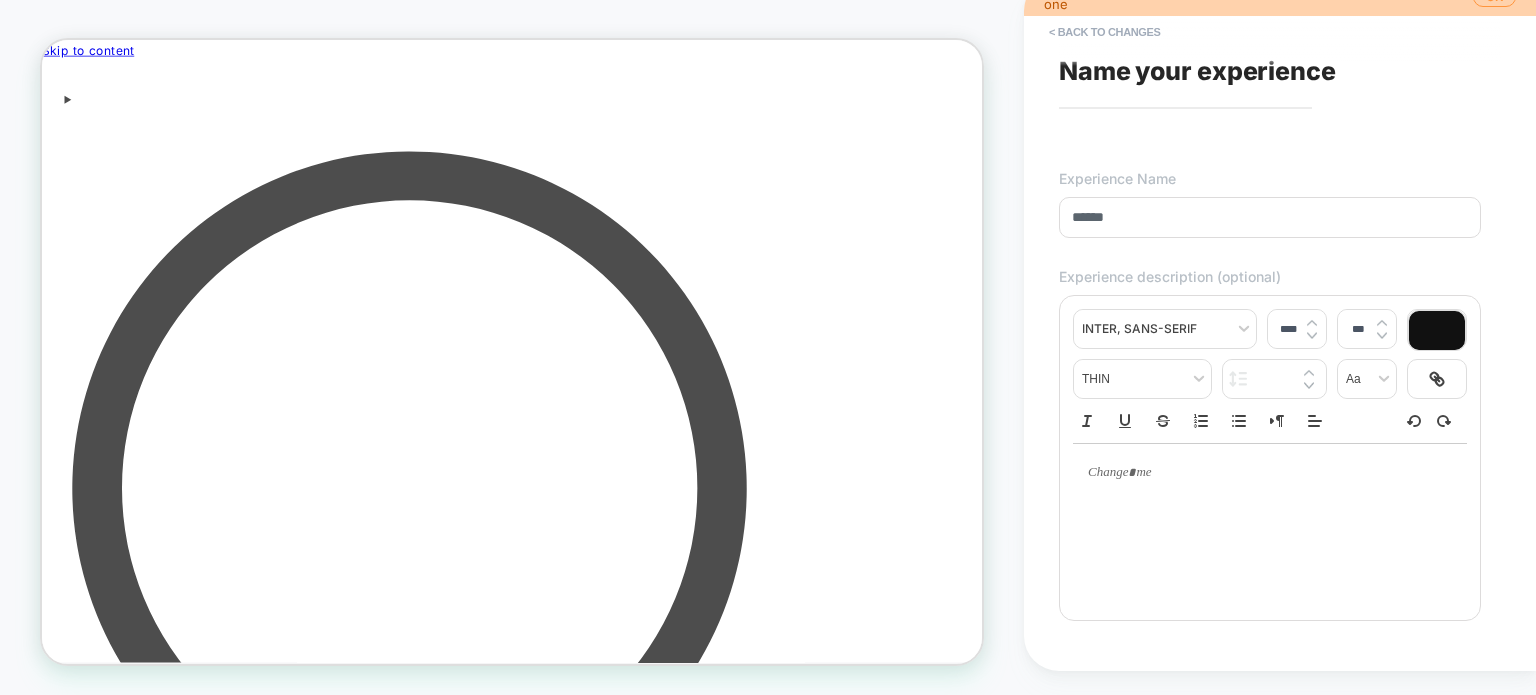 click at bounding box center (1262, 473) 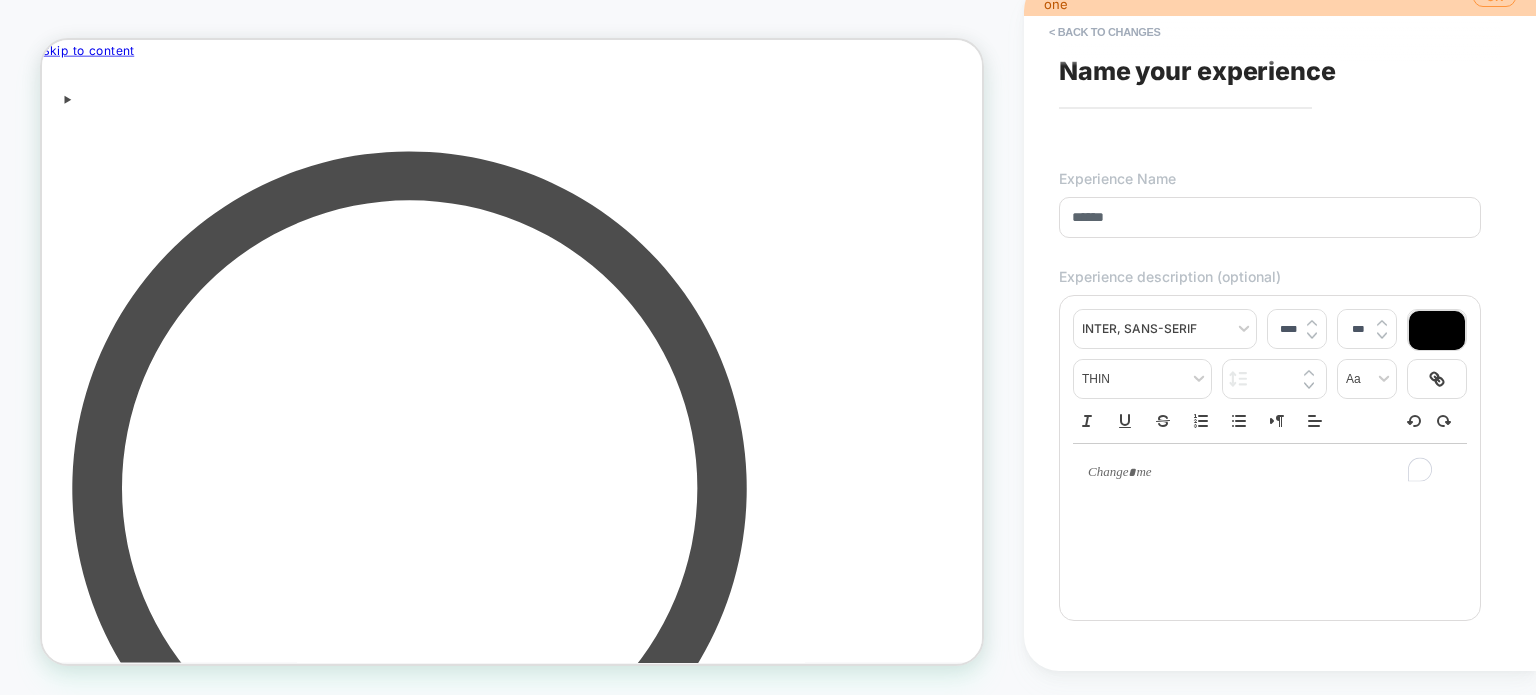 type 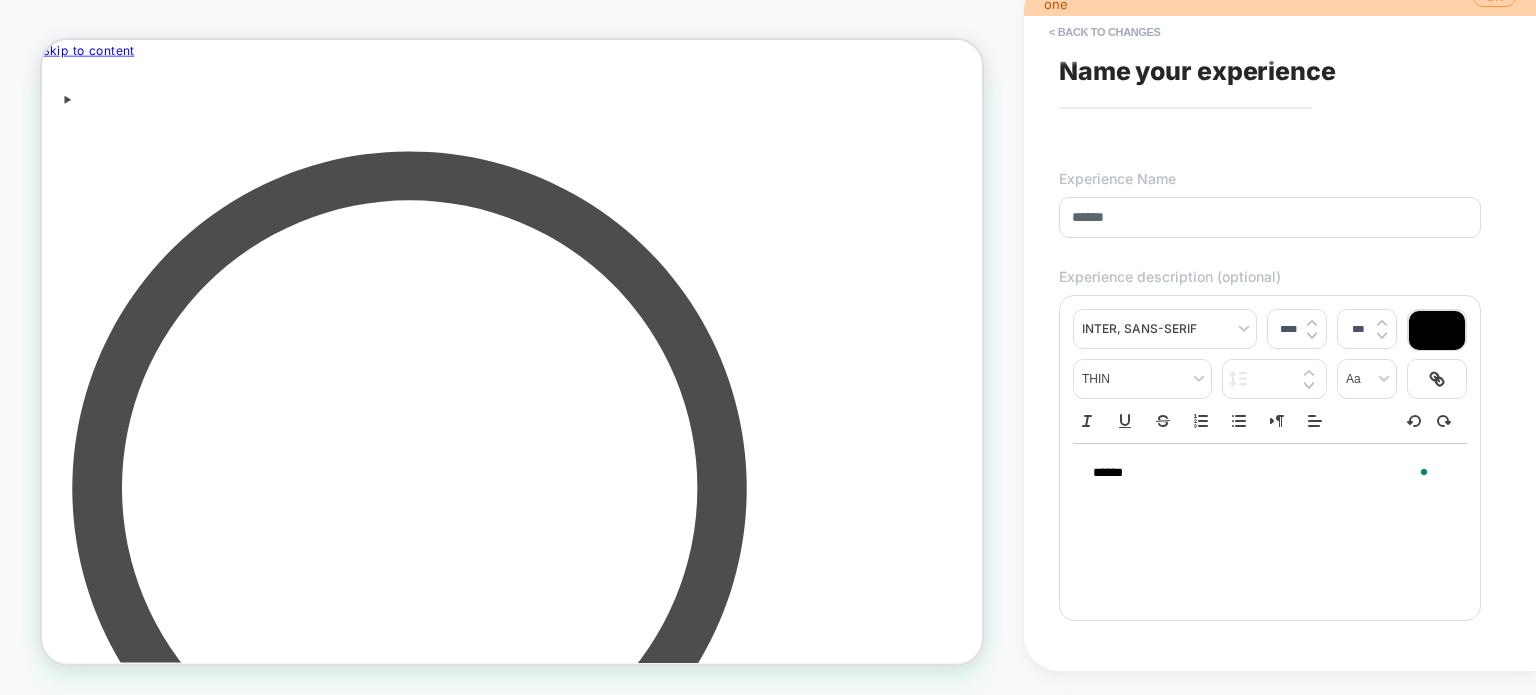 click on "**********" at bounding box center [1270, 323] 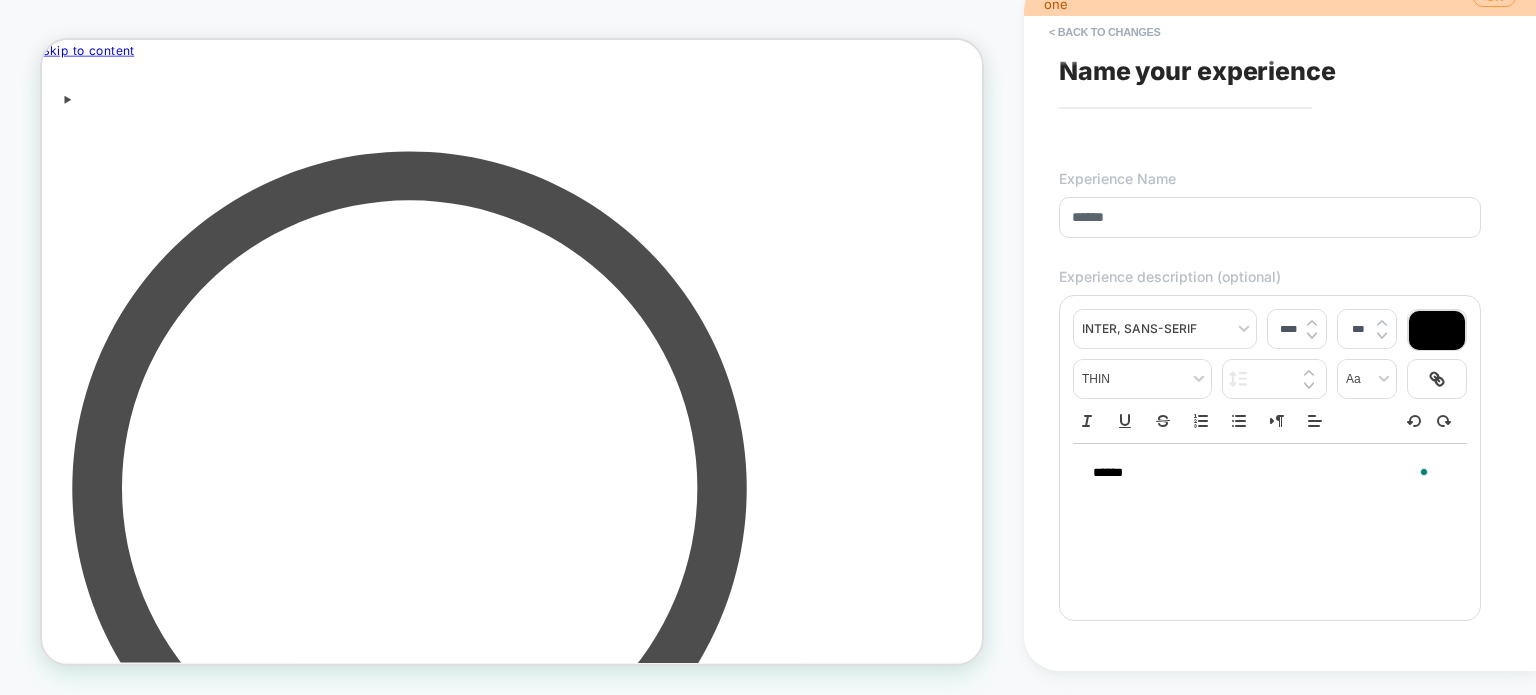 scroll, scrollTop: 400, scrollLeft: 0, axis: vertical 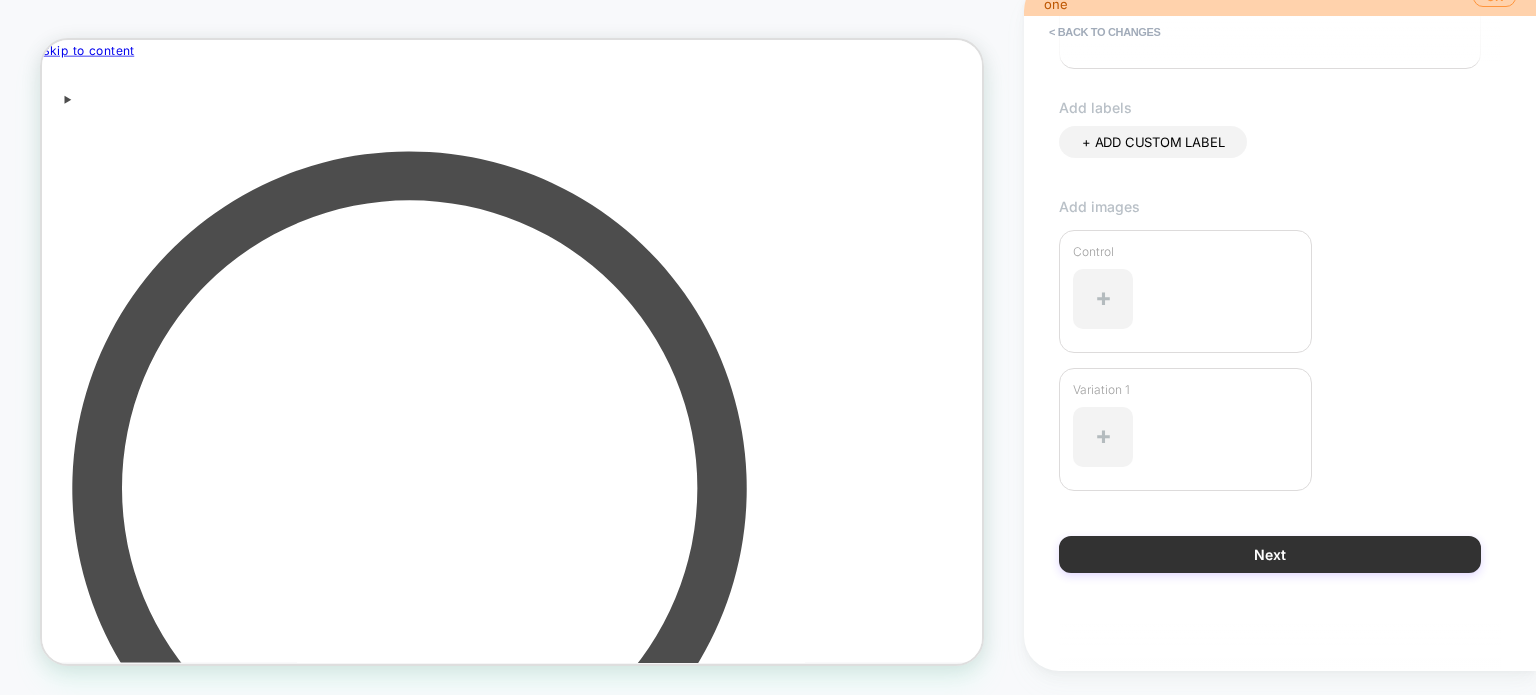 click on "Next" at bounding box center (1270, 554) 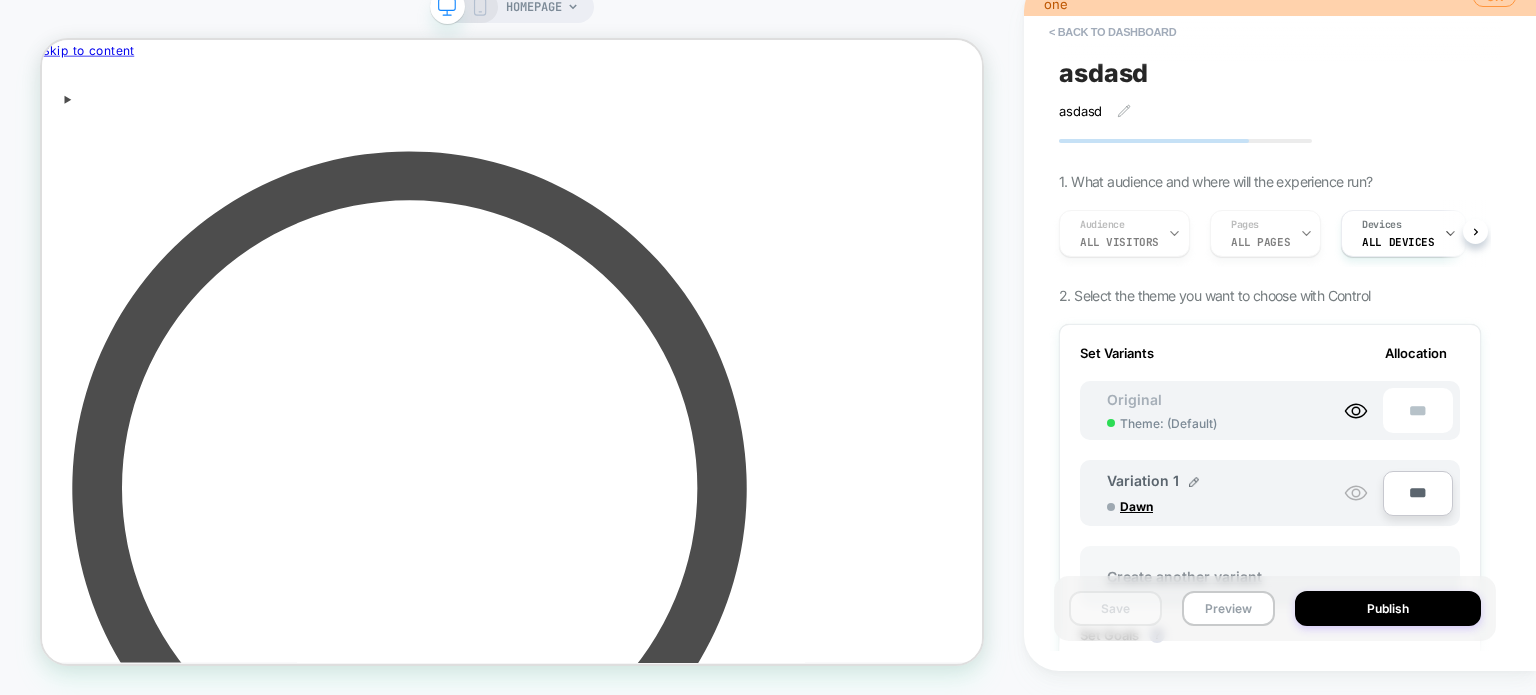 scroll, scrollTop: 0, scrollLeft: 1, axis: horizontal 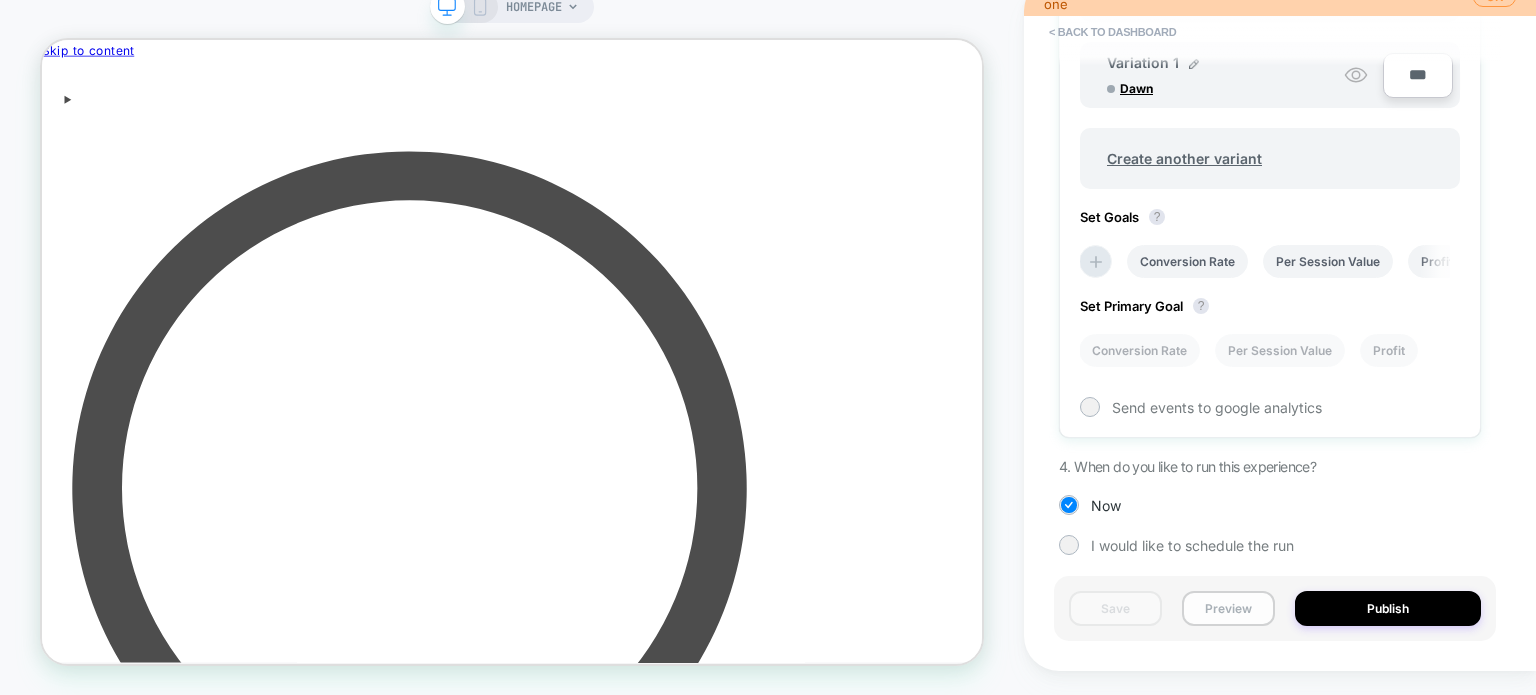 click on "Preview" at bounding box center (1228, 608) 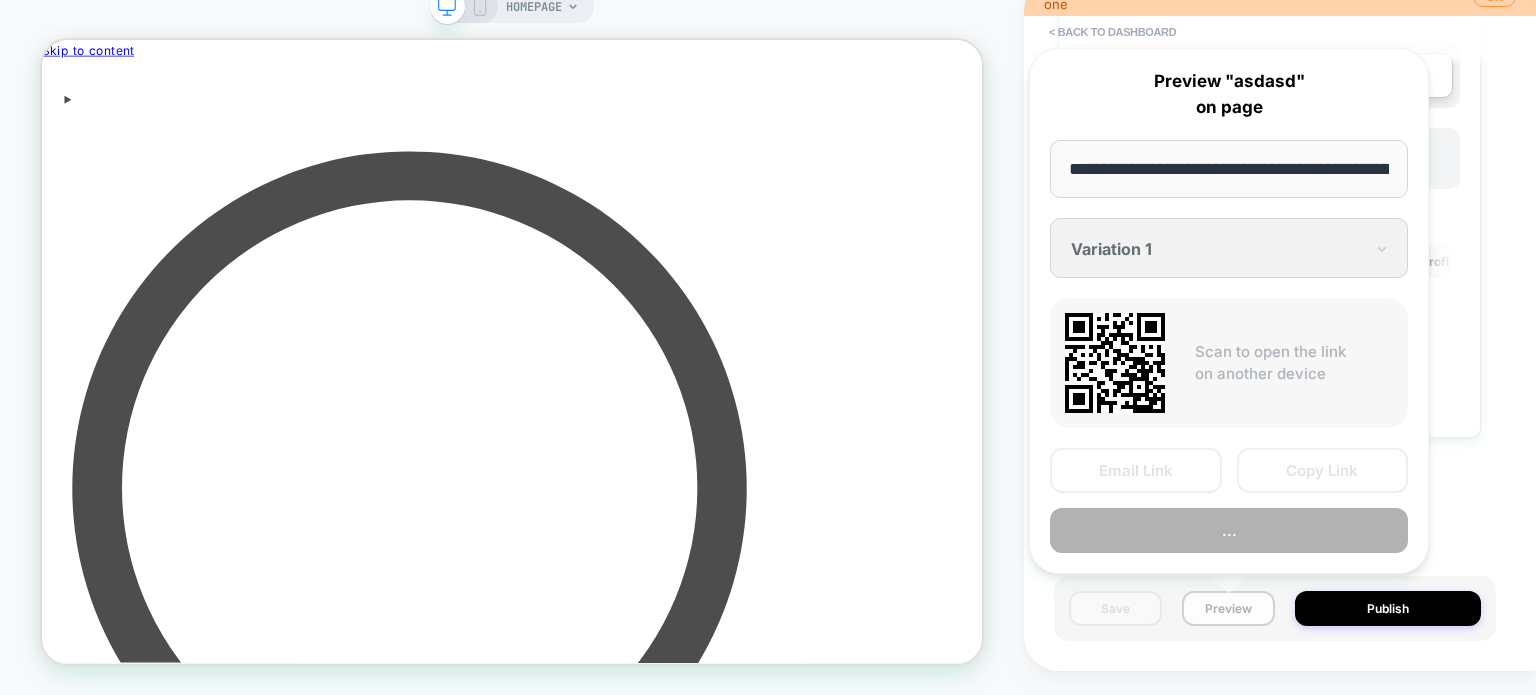 scroll, scrollTop: 0, scrollLeft: 171, axis: horizontal 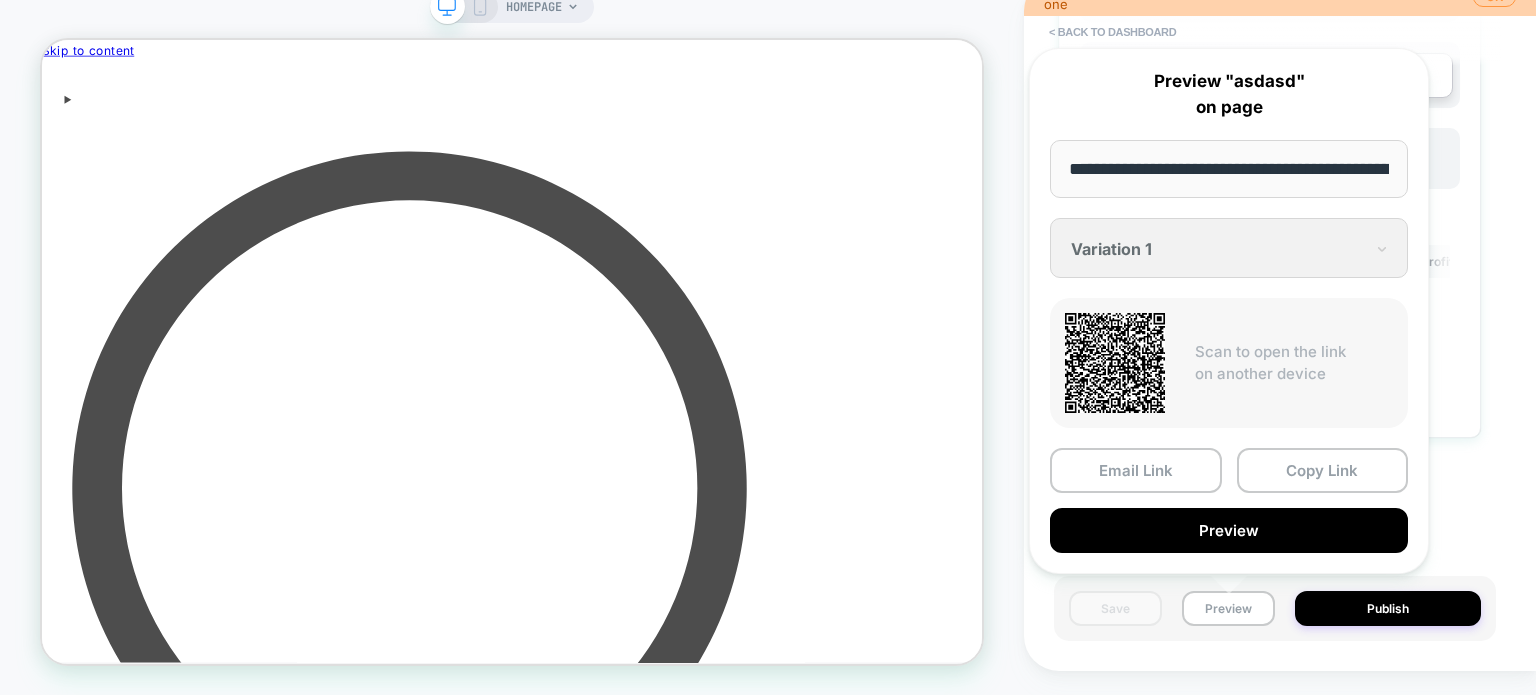 click on "asdasd asdasd Click to edit experience details asdasd 1. What audience and where will the experience run? Audience All Visitors Pages ALL PAGES Devices ALL DEVICES 2. Select the theme you want to choose with Control Set Variants Allocation Original Theme: ( Default ) *** Variation 1 Dawn *** Create another variant Set Goals ? Conversion Rate Per Session Value Profit Set Primary Goal ? Conversion Rate Per Session Value Profit Send events to google analytics 4. When do you like to run this experience? Now I would like to schedule the run" at bounding box center (1280, 323) 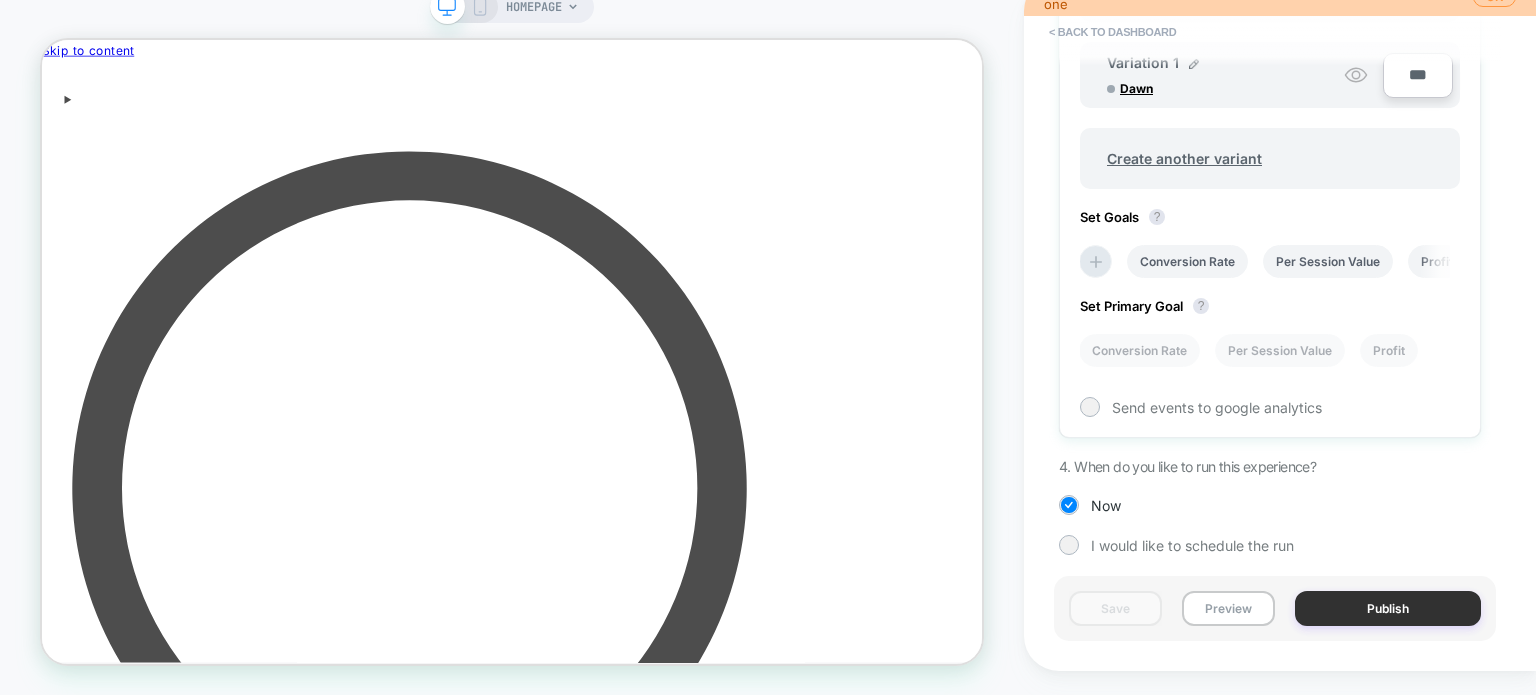 click on "Publish" at bounding box center (1388, 608) 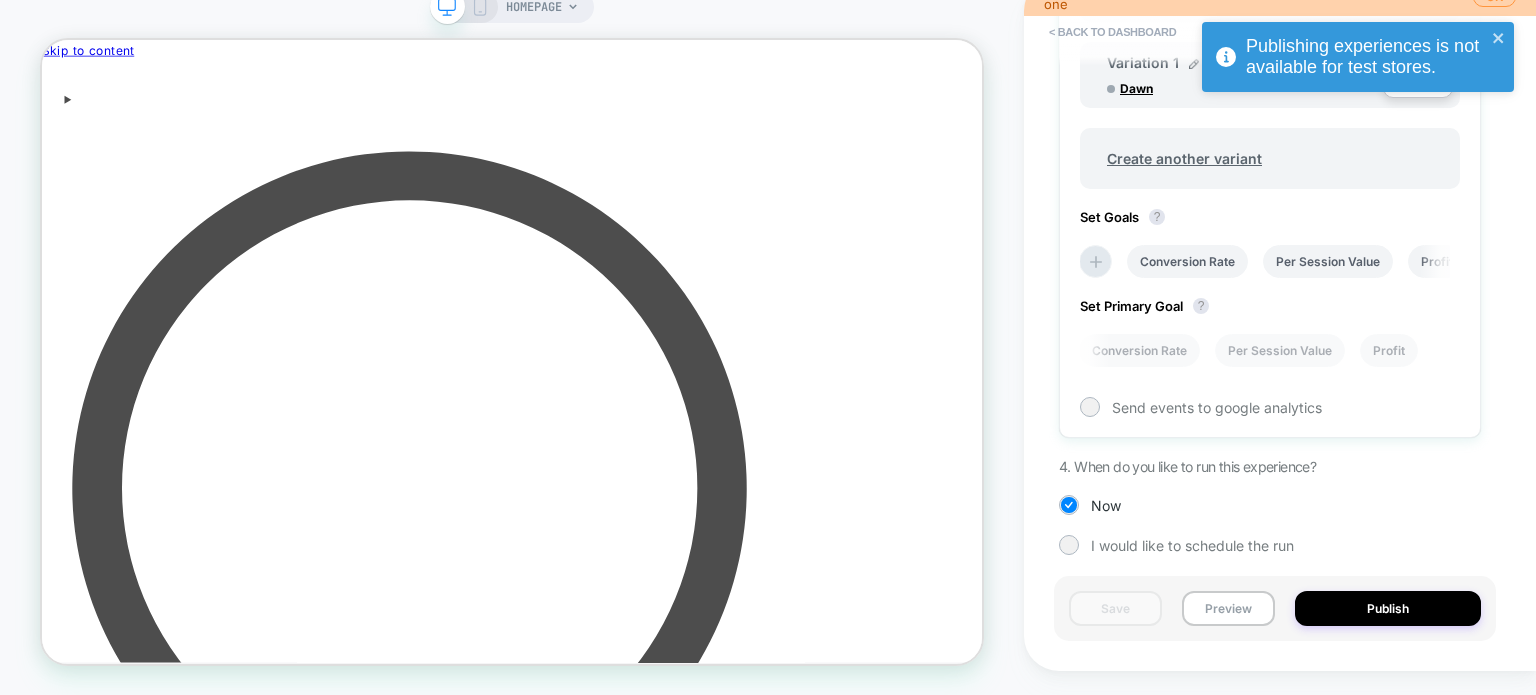 scroll, scrollTop: 0, scrollLeft: 6, axis: horizontal 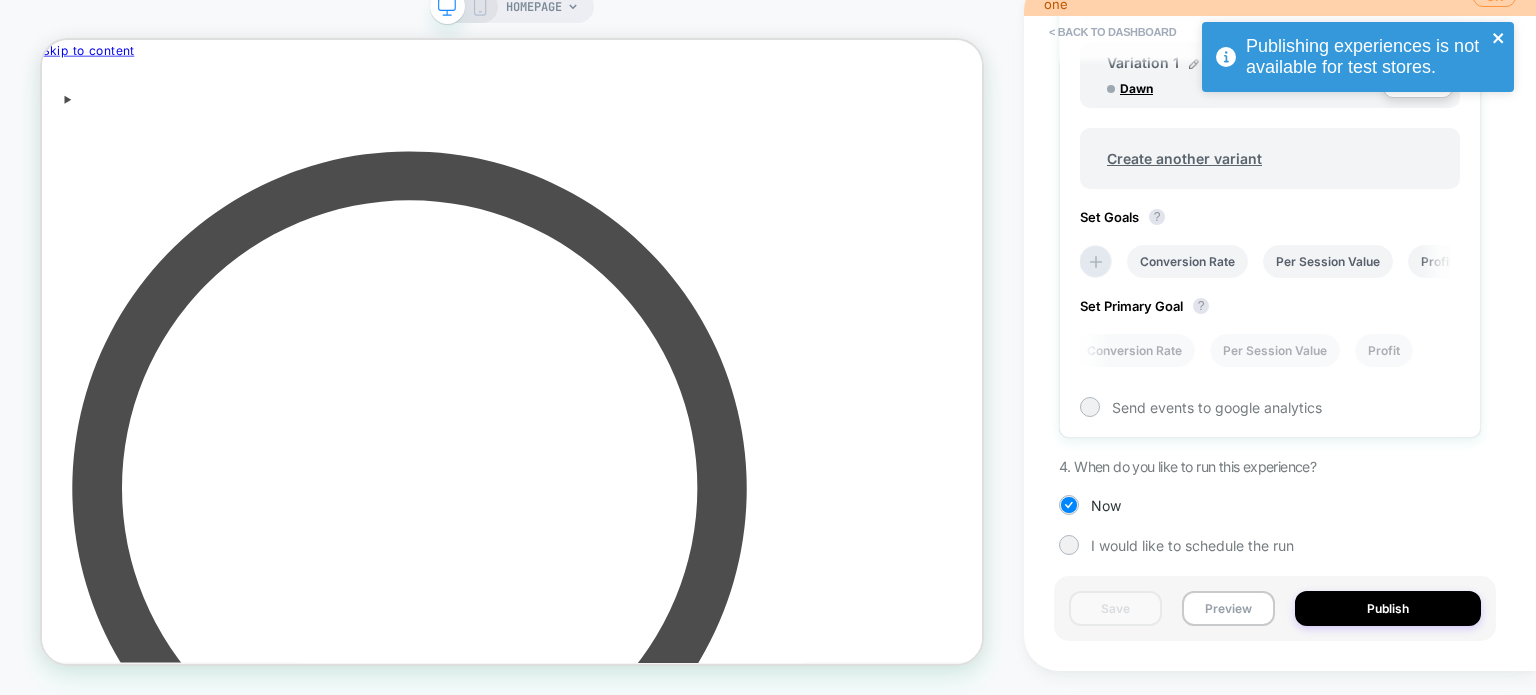 click 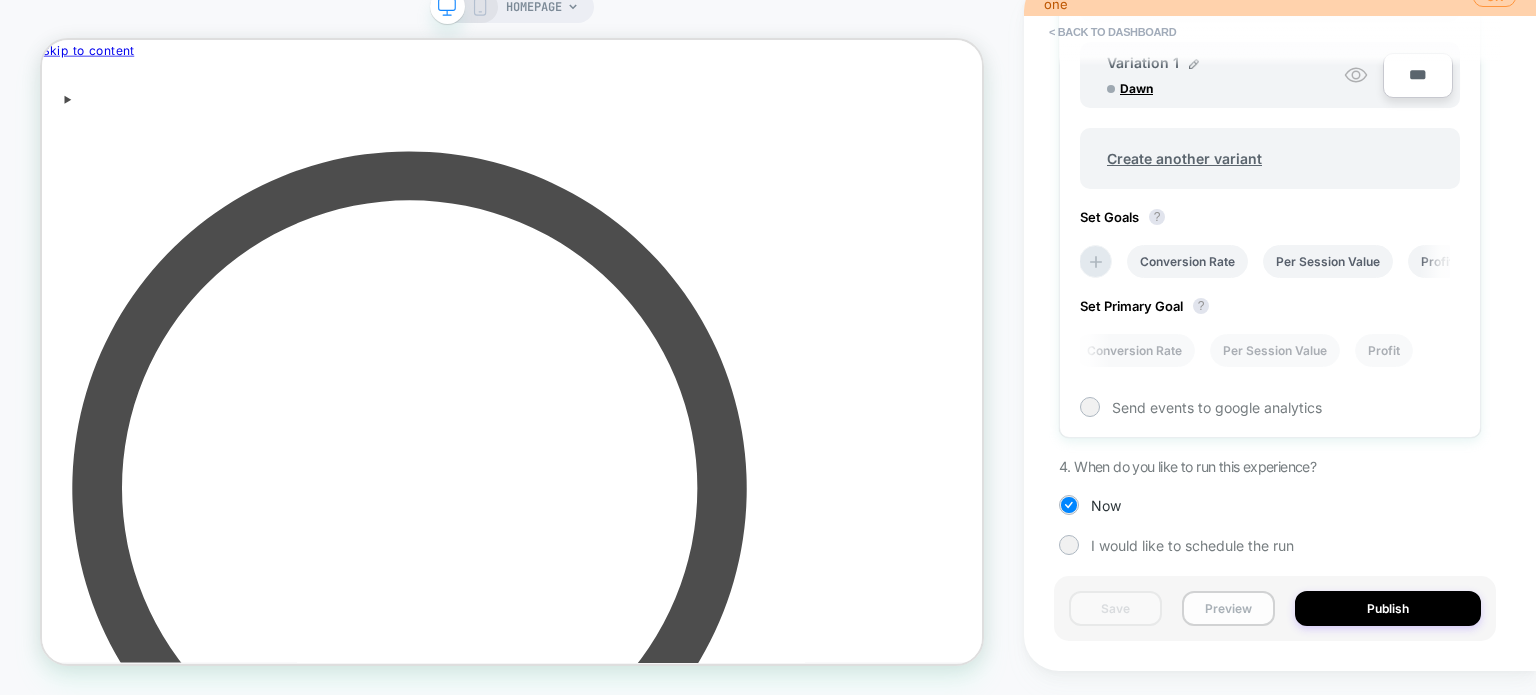 click on "Preview" at bounding box center [1228, 608] 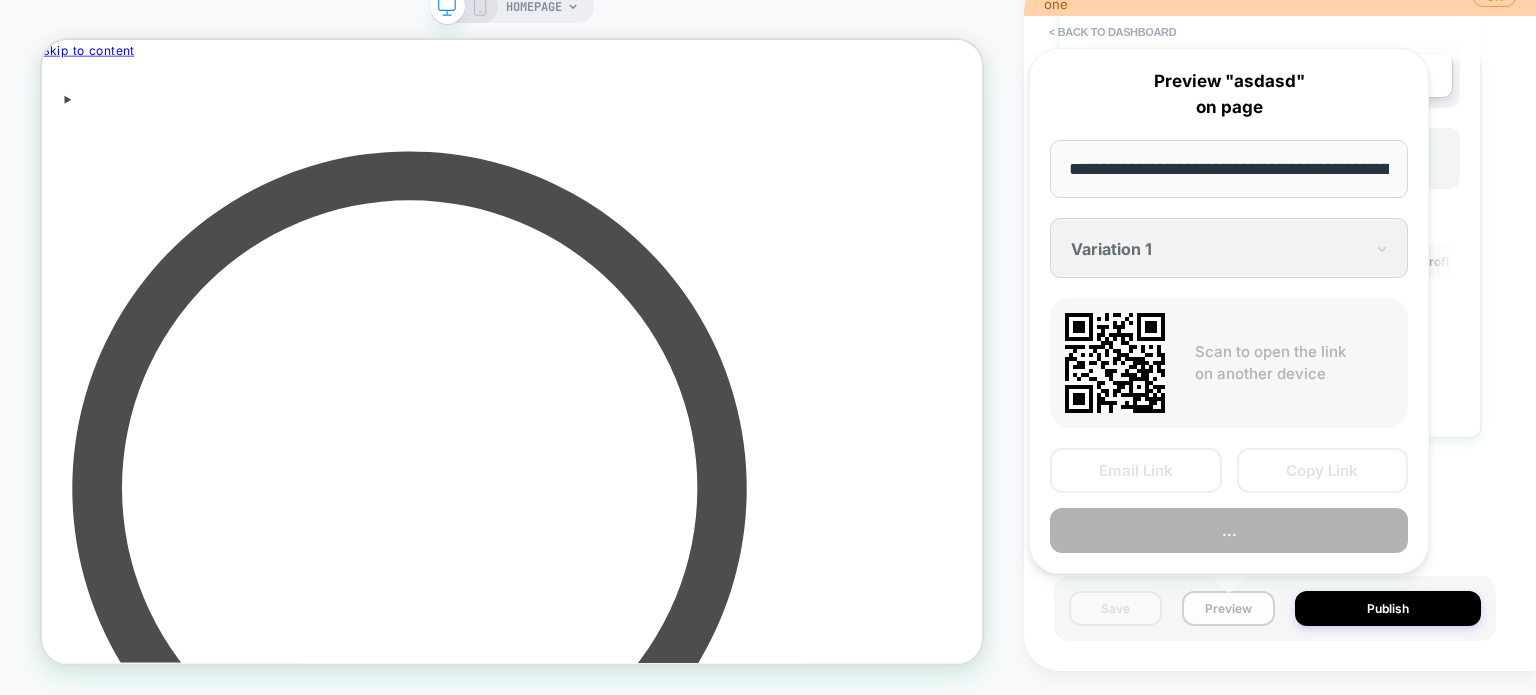 scroll, scrollTop: 0, scrollLeft: 171, axis: horizontal 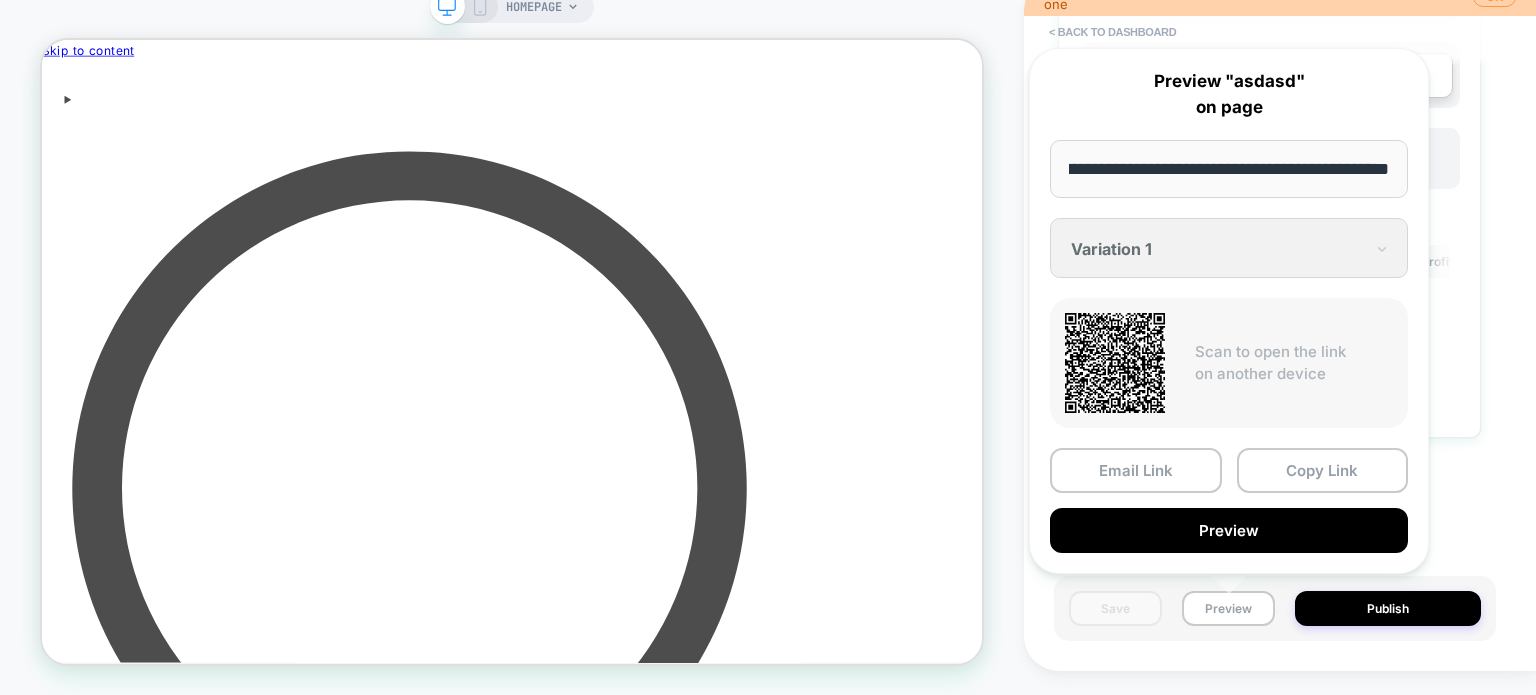 click on "< back to dashboard asdasd asdasd Click to edit experience details asdasd 1. What audience and where will the experience run? Audience All Visitors Pages ALL PAGES Devices ALL DEVICES 2. Select the theme you want to choose with Control Set Variants Allocation Original Theme: ( Default ) *** Variation 1 Dawn *** Create another variant Set Goals ? Conversion Rate Per Session Value Profit Set Primary Goal ? Conversion Rate Per Session Value Profit Send events to google analytics 4. When do you like to run this experience? Now I would like to schedule the run Save Preview Publish" at bounding box center [1280, 323] 